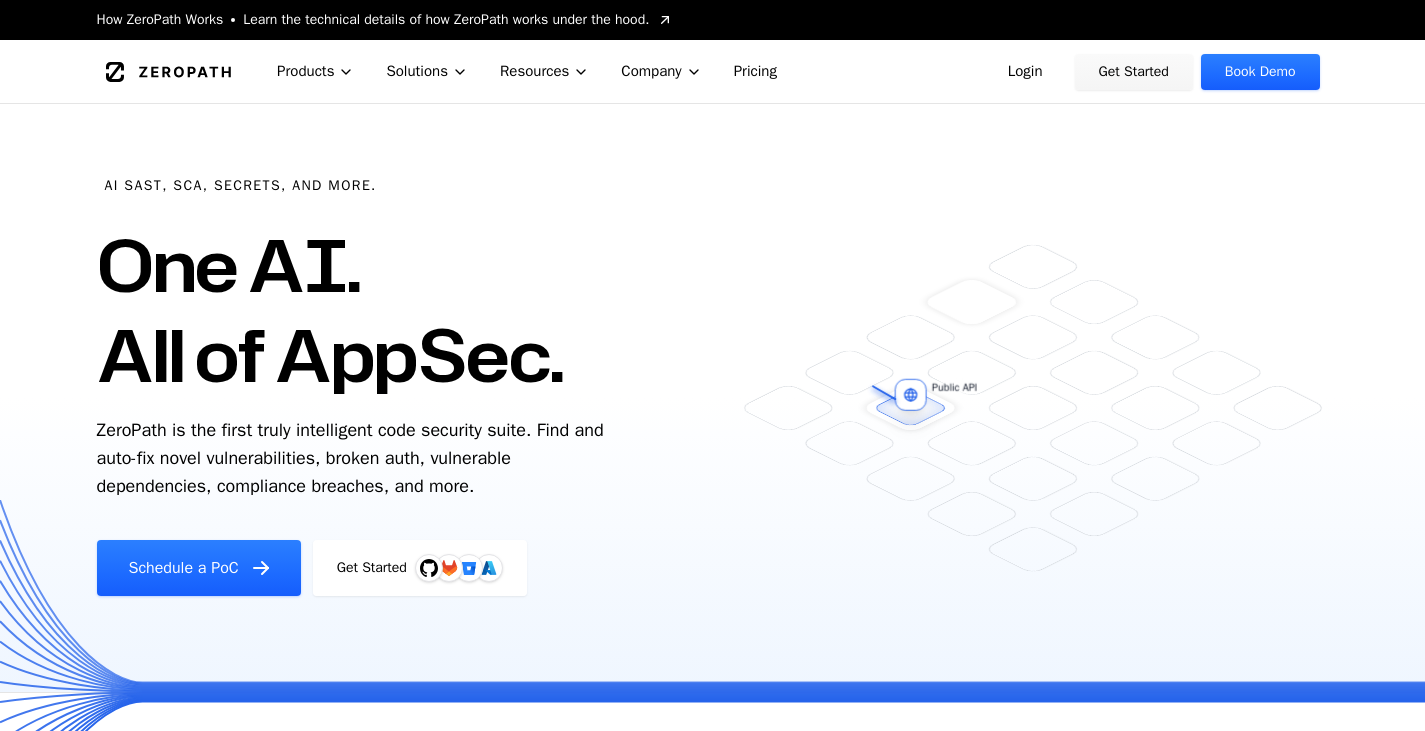 scroll, scrollTop: 61, scrollLeft: 0, axis: vertical 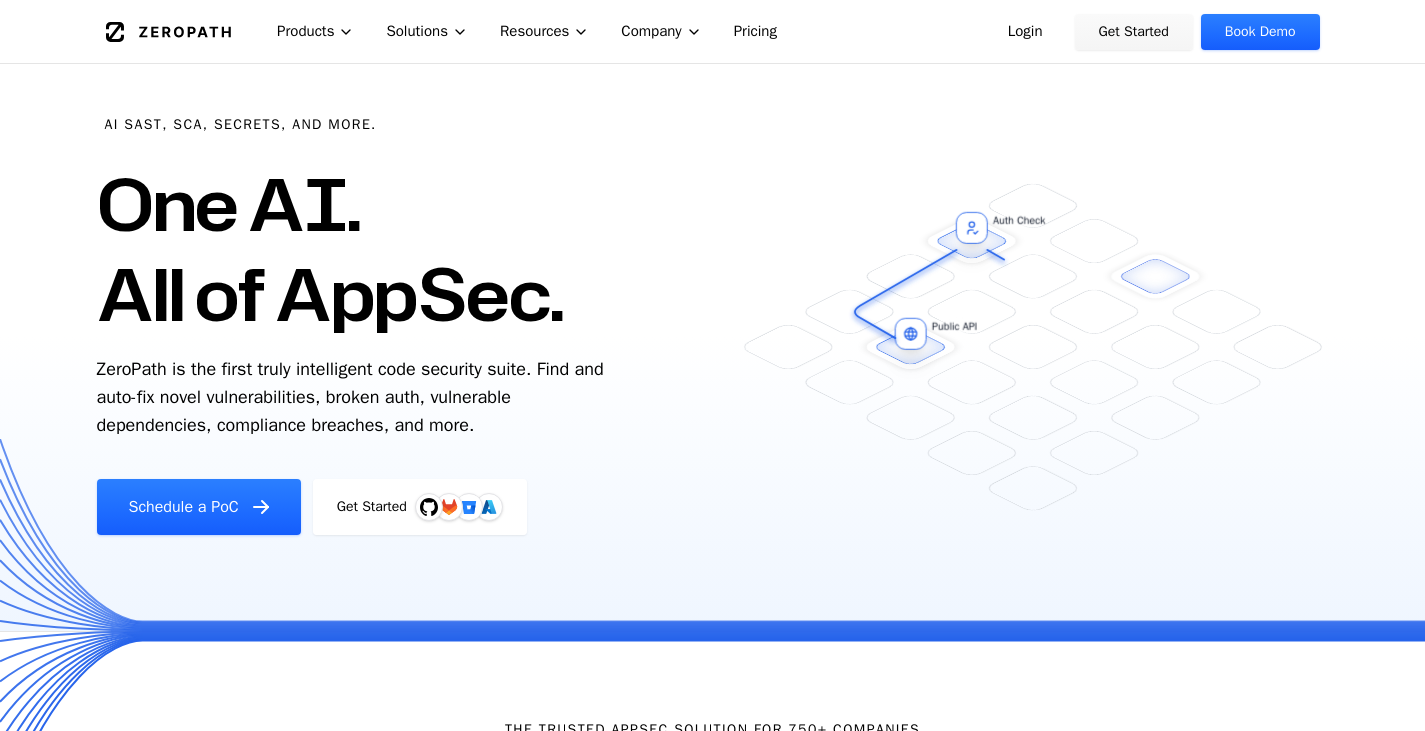 drag, startPoint x: 114, startPoint y: 306, endPoint x: 557, endPoint y: 301, distance: 443.02823 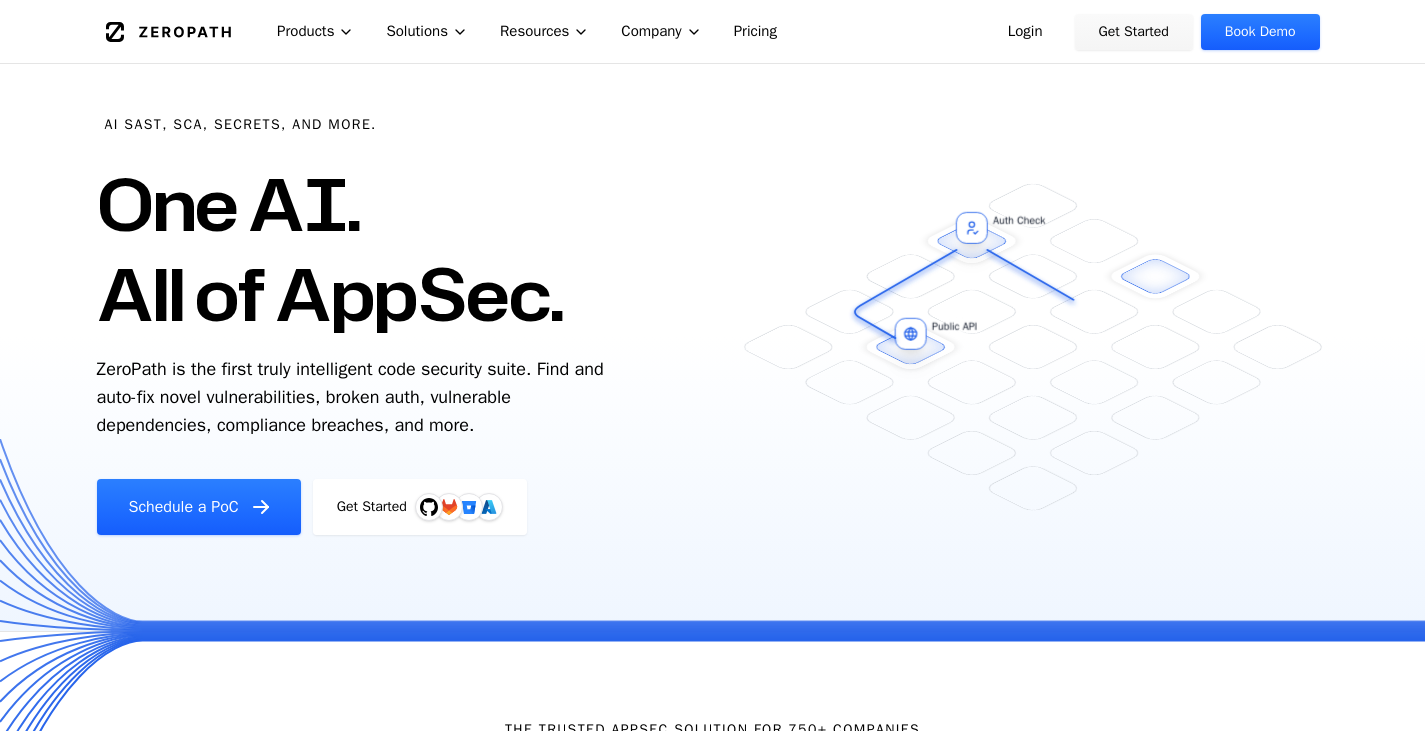 click on "One AI.   All of AppSec." at bounding box center (330, 249) 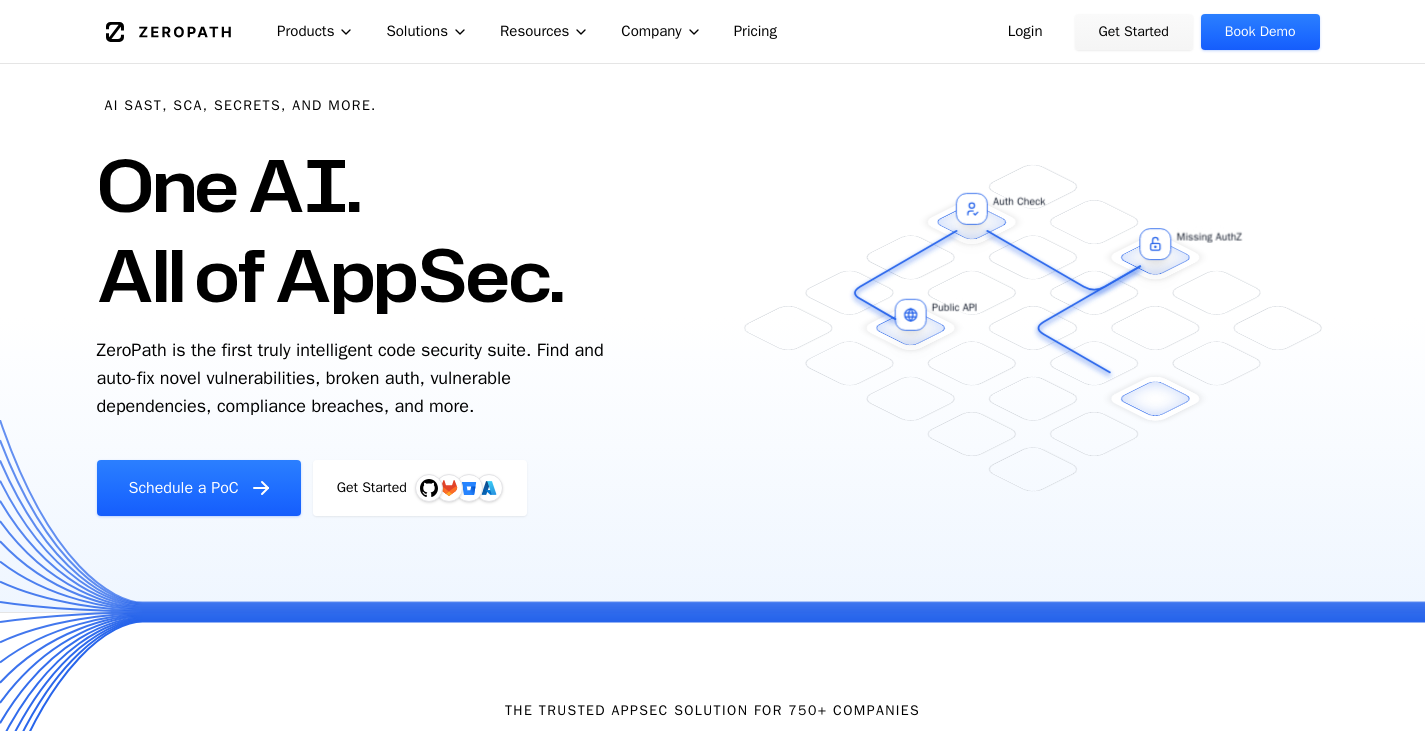 scroll, scrollTop: 81, scrollLeft: 0, axis: vertical 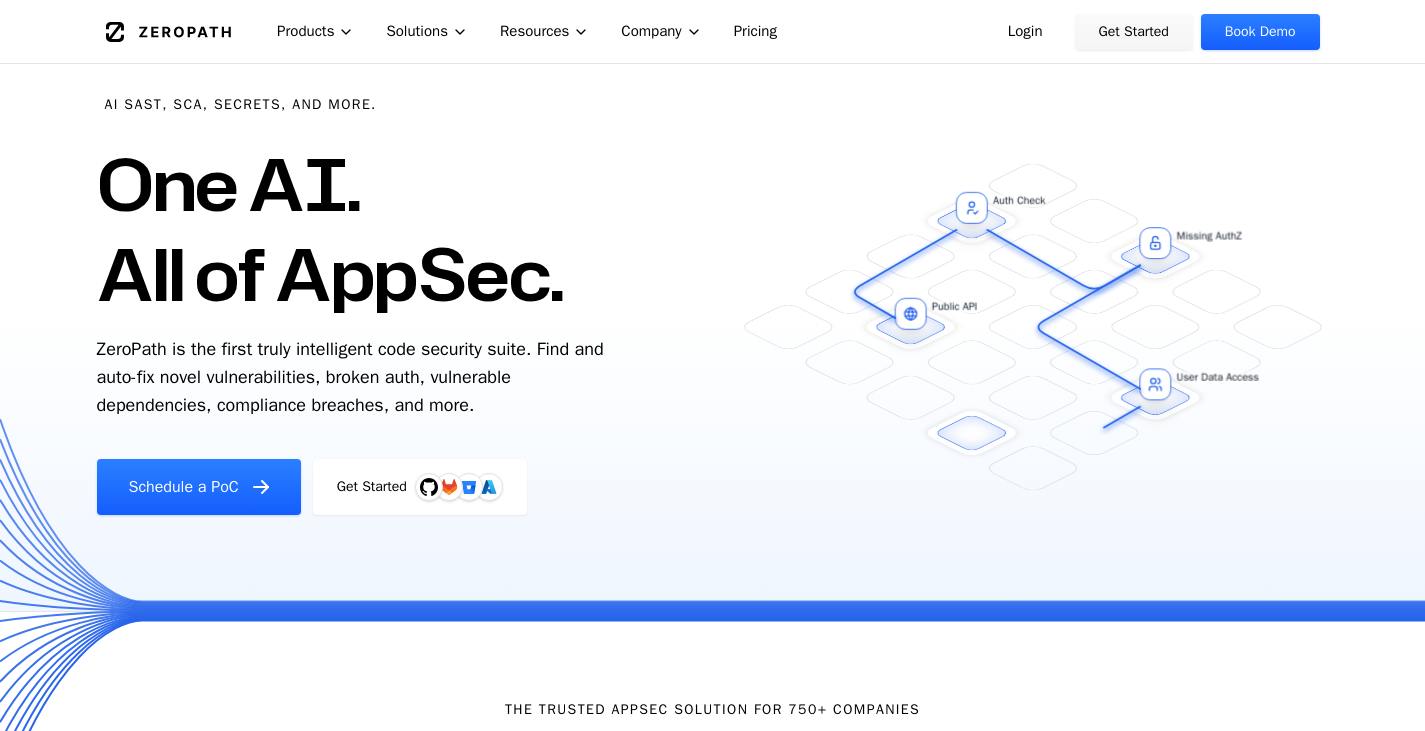 drag, startPoint x: 197, startPoint y: 350, endPoint x: 339, endPoint y: 389, distance: 147.25827 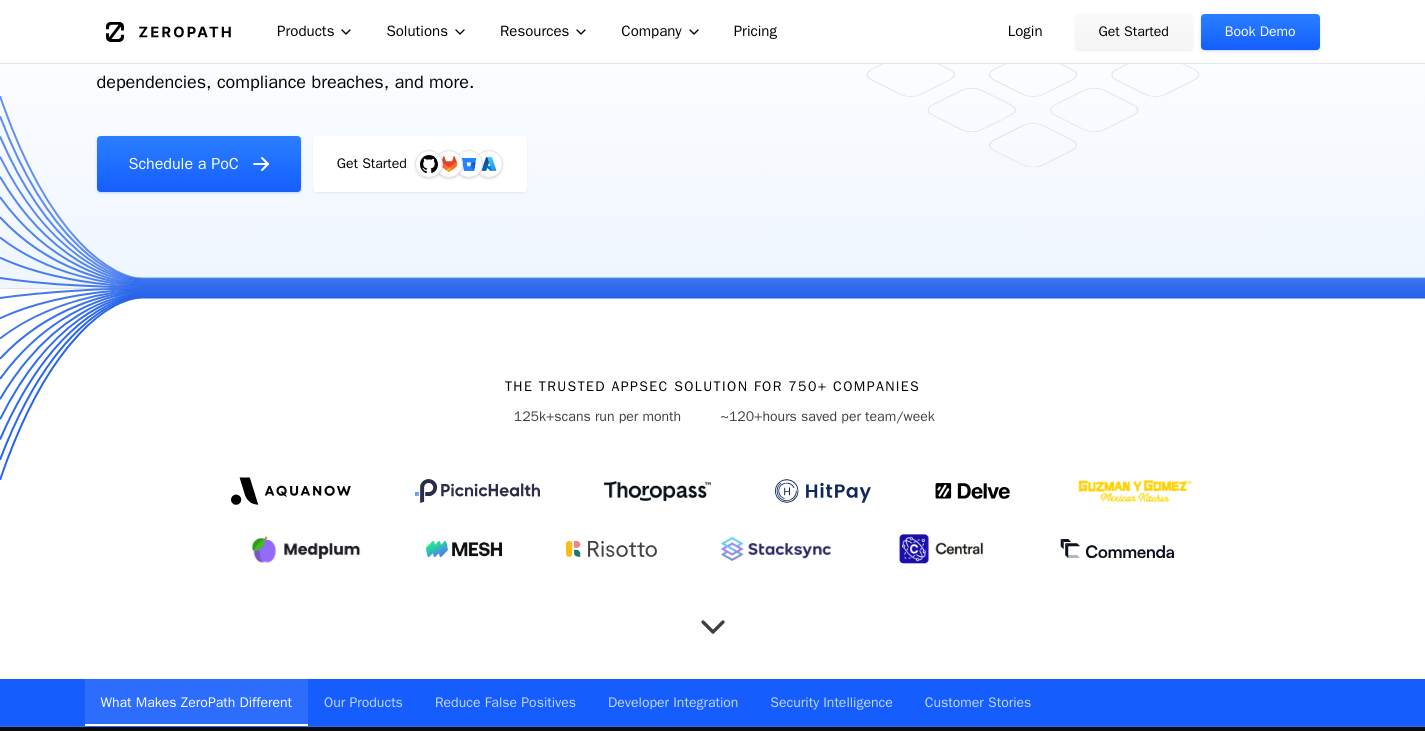 scroll, scrollTop: 407, scrollLeft: 0, axis: vertical 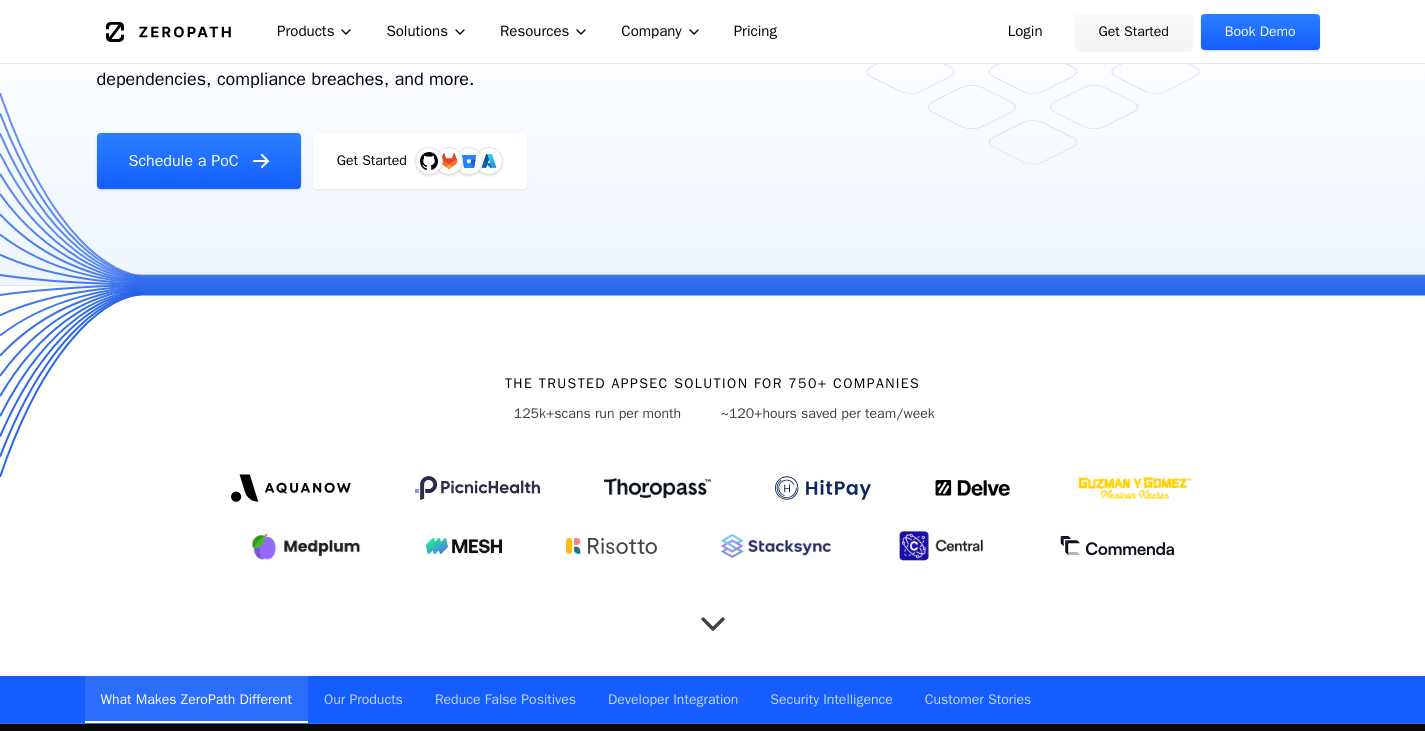 click at bounding box center (449, 161) 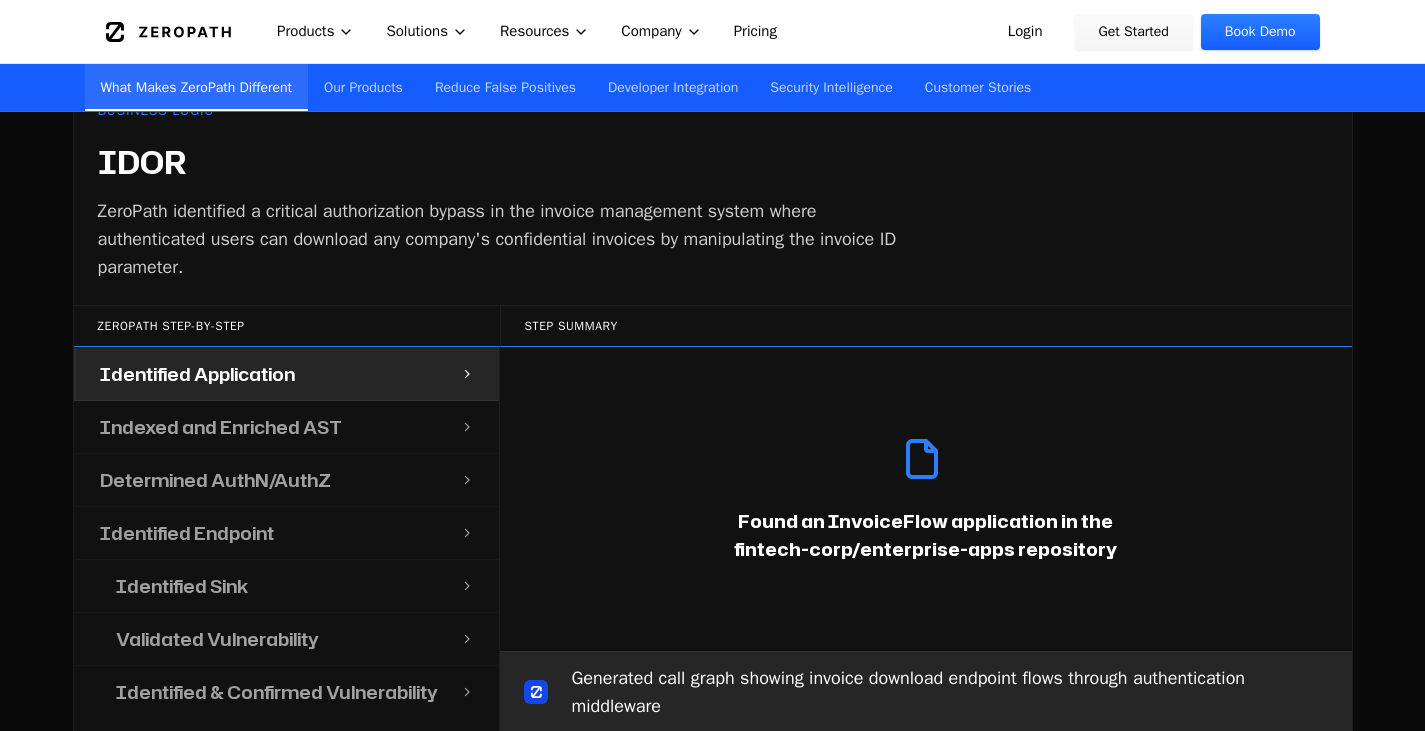 scroll, scrollTop: 1471, scrollLeft: 0, axis: vertical 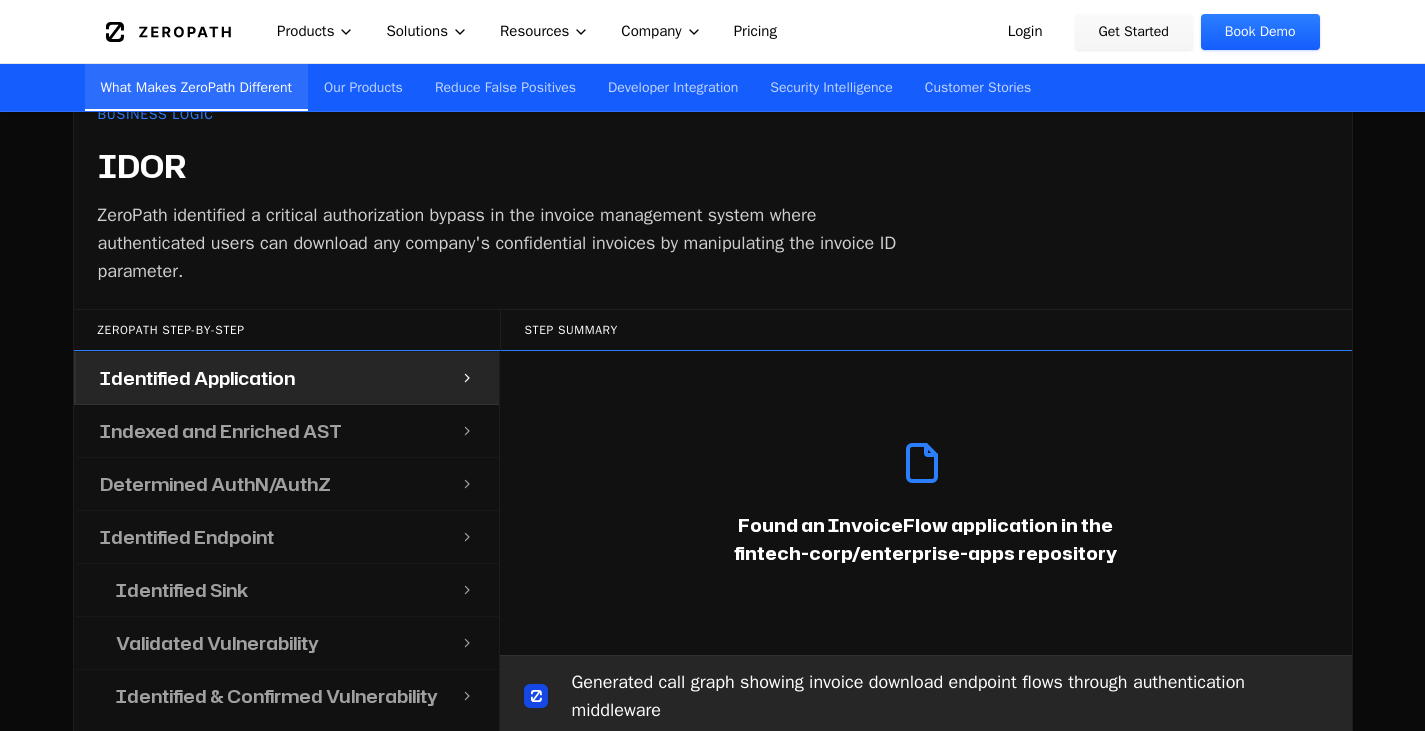 click on "Determined AuthN/AuthZ" at bounding box center [215, 484] 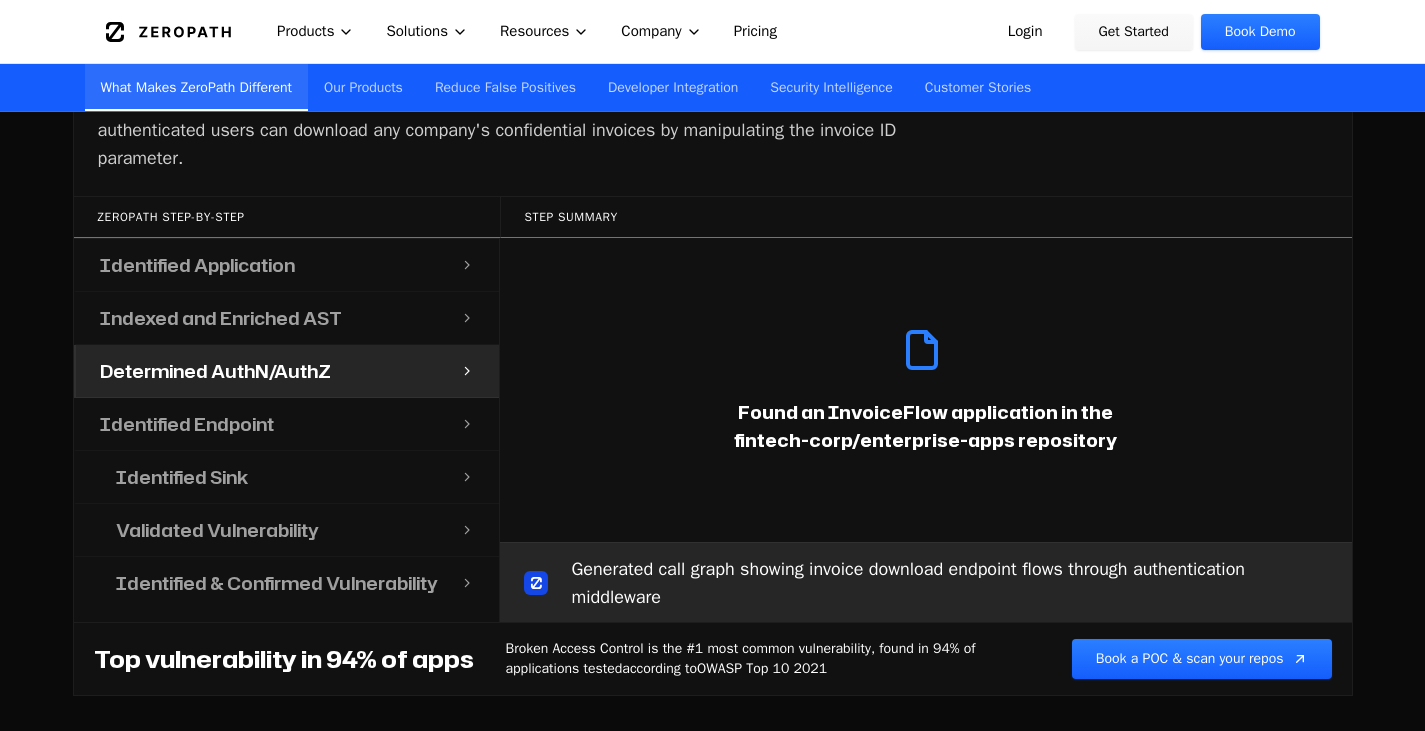 scroll, scrollTop: 1583, scrollLeft: 0, axis: vertical 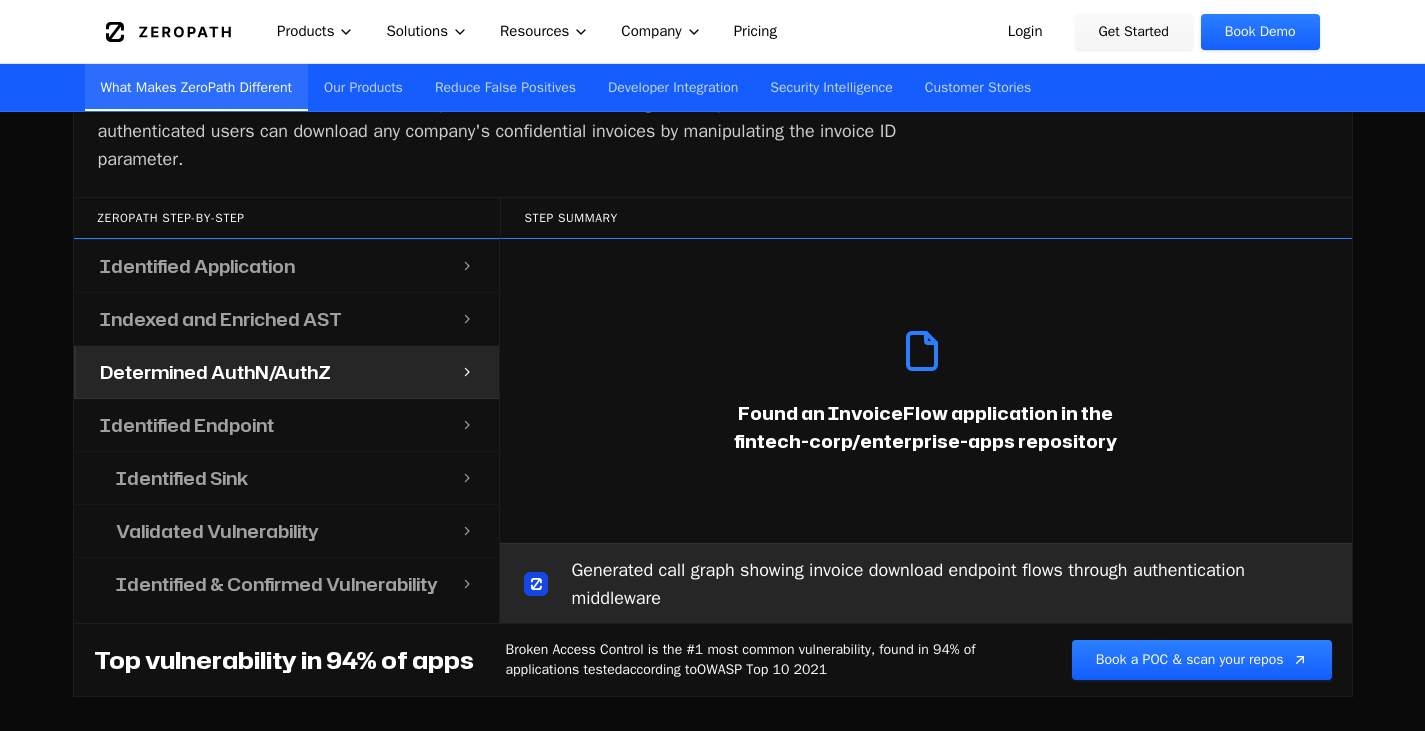 click on "Indexed and Enriched AST" at bounding box center (268, 319) 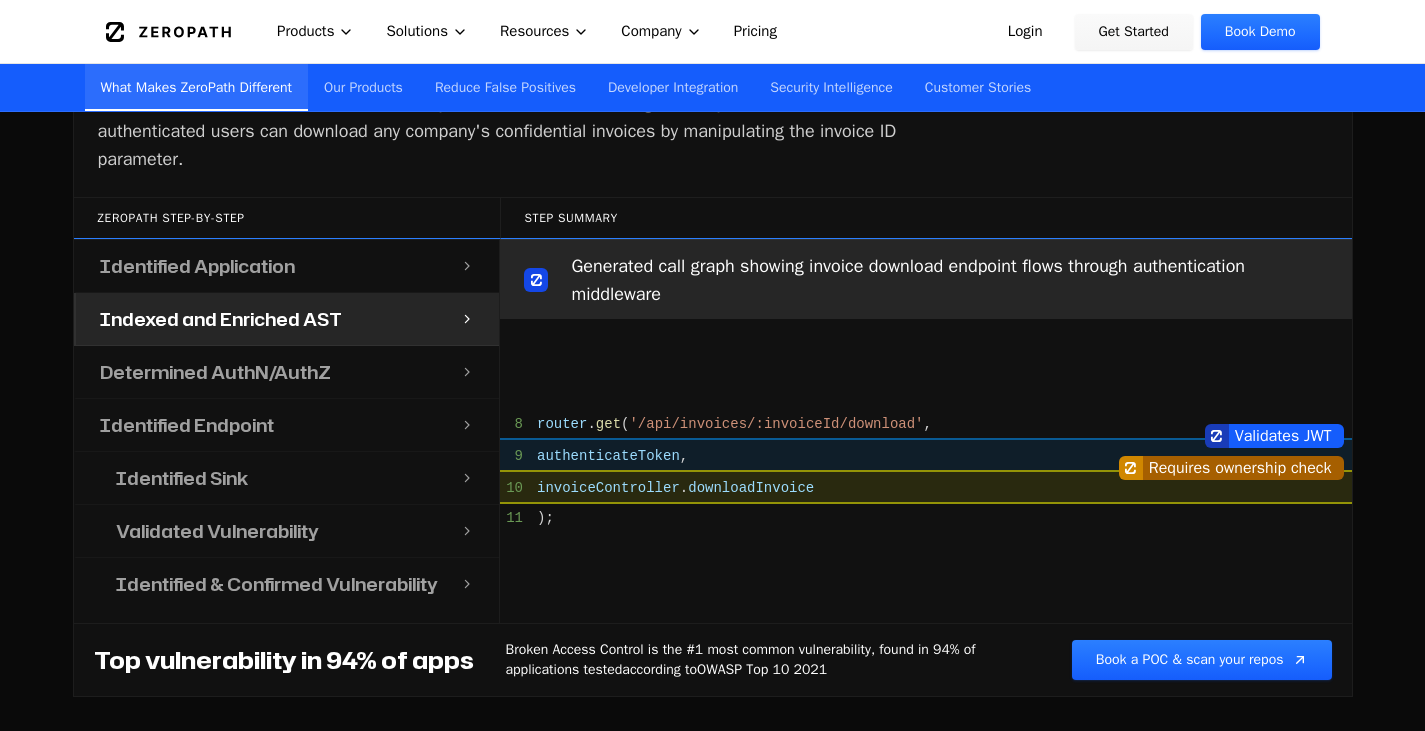 click on "Identified Endpoint" at bounding box center (268, 425) 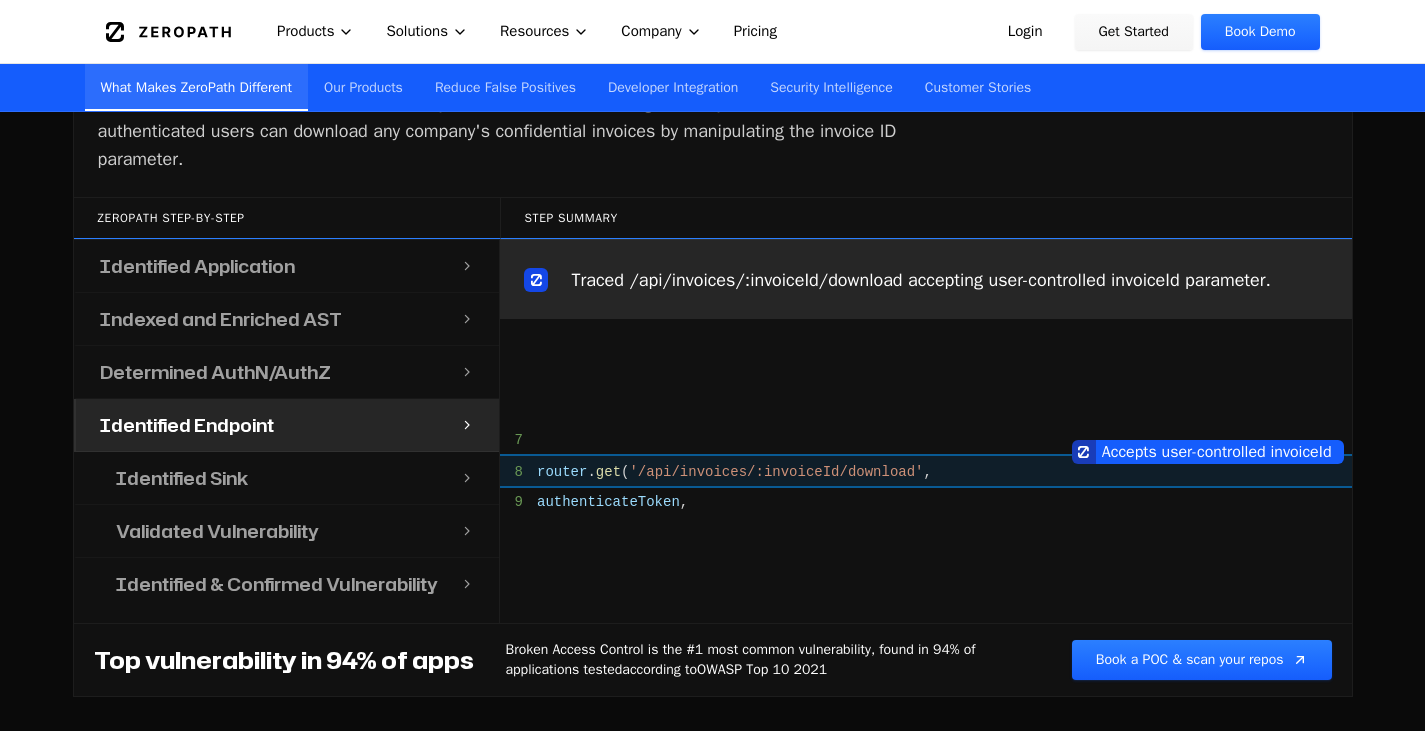 click on "Determined AuthN/AuthZ" at bounding box center (268, 372) 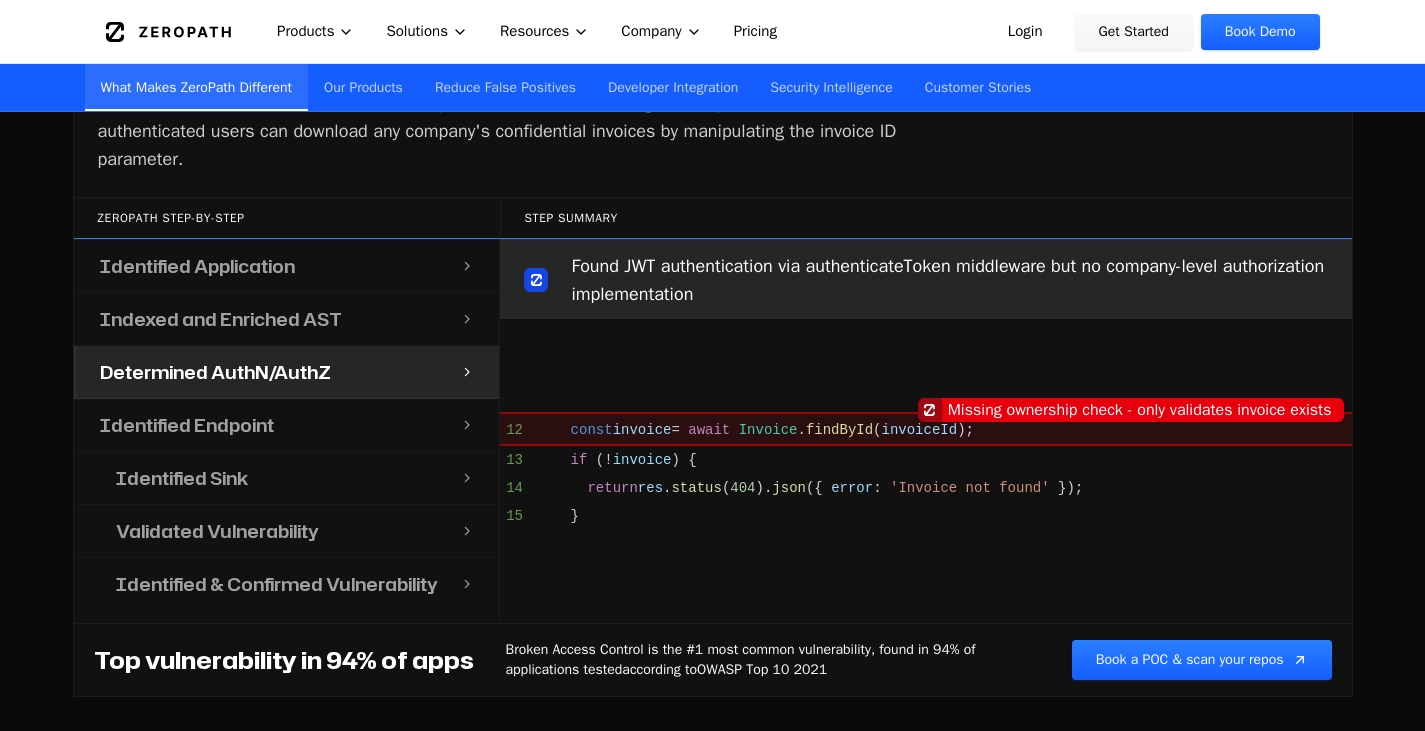 click on "Indexed and Enriched AST" at bounding box center (268, 319) 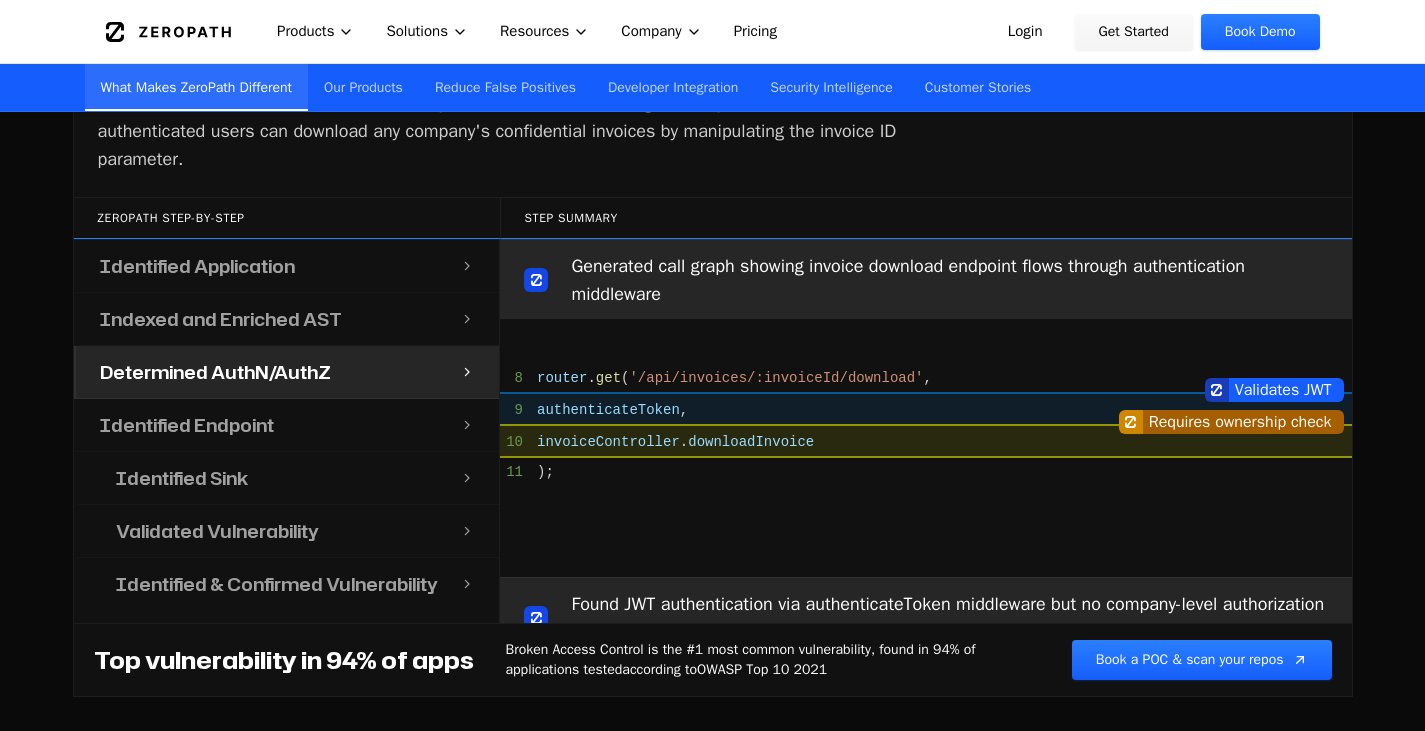 scroll, scrollTop: 304, scrollLeft: 0, axis: vertical 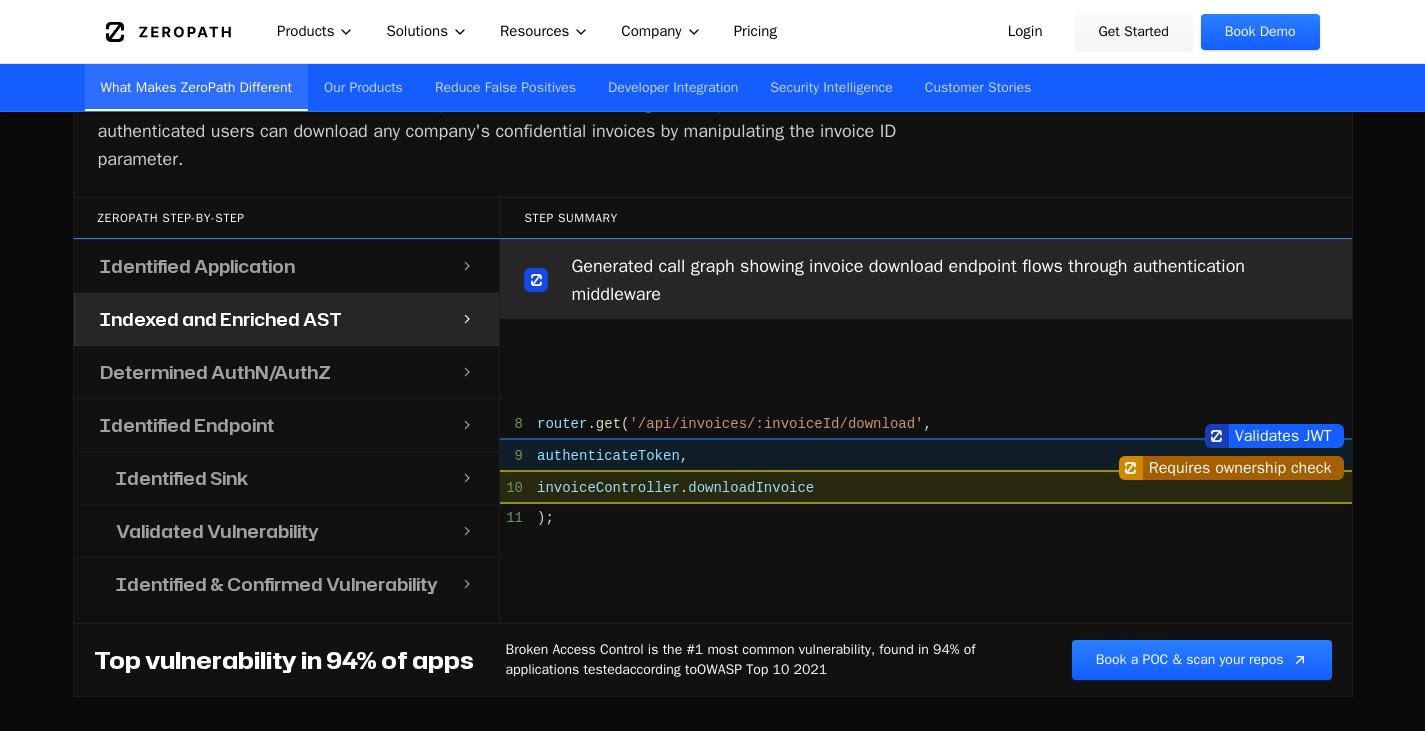click on "Identified Application" at bounding box center (268, 266) 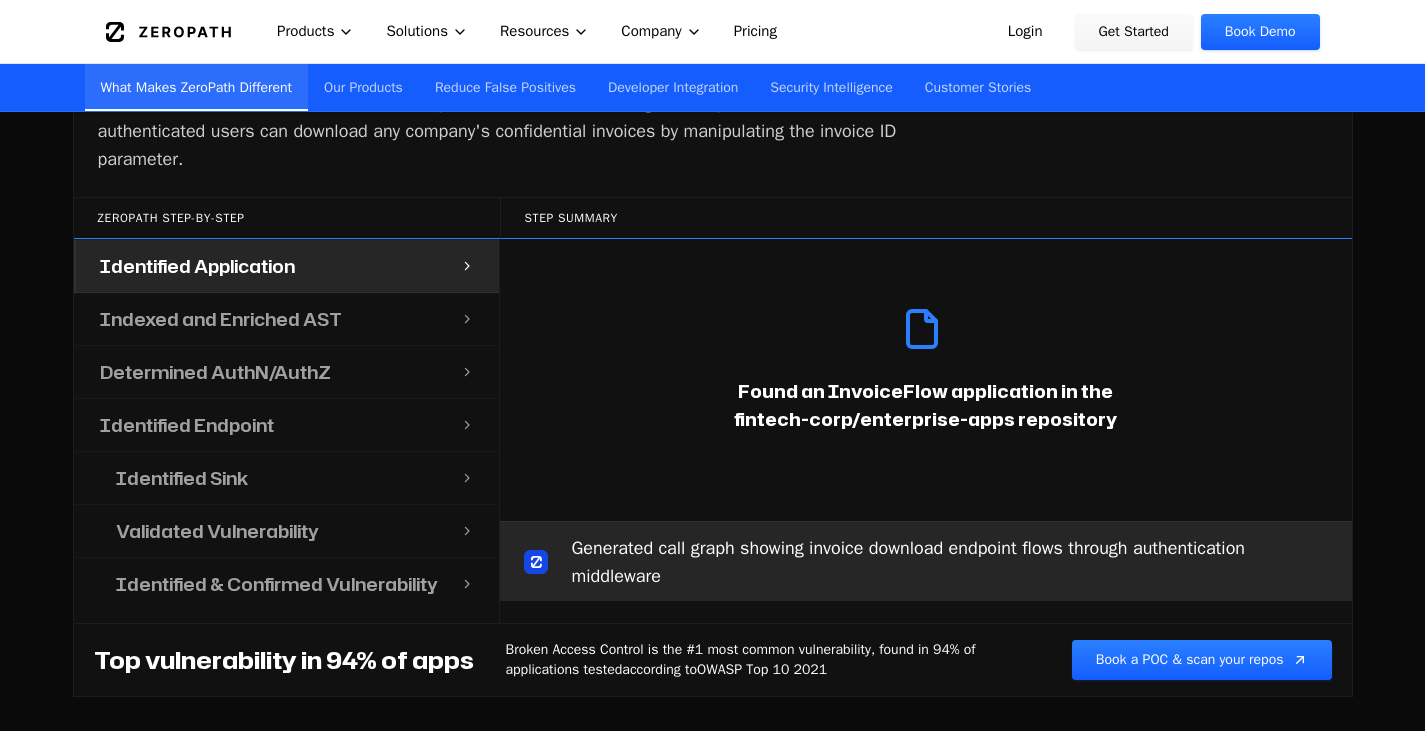 scroll, scrollTop: 0, scrollLeft: 0, axis: both 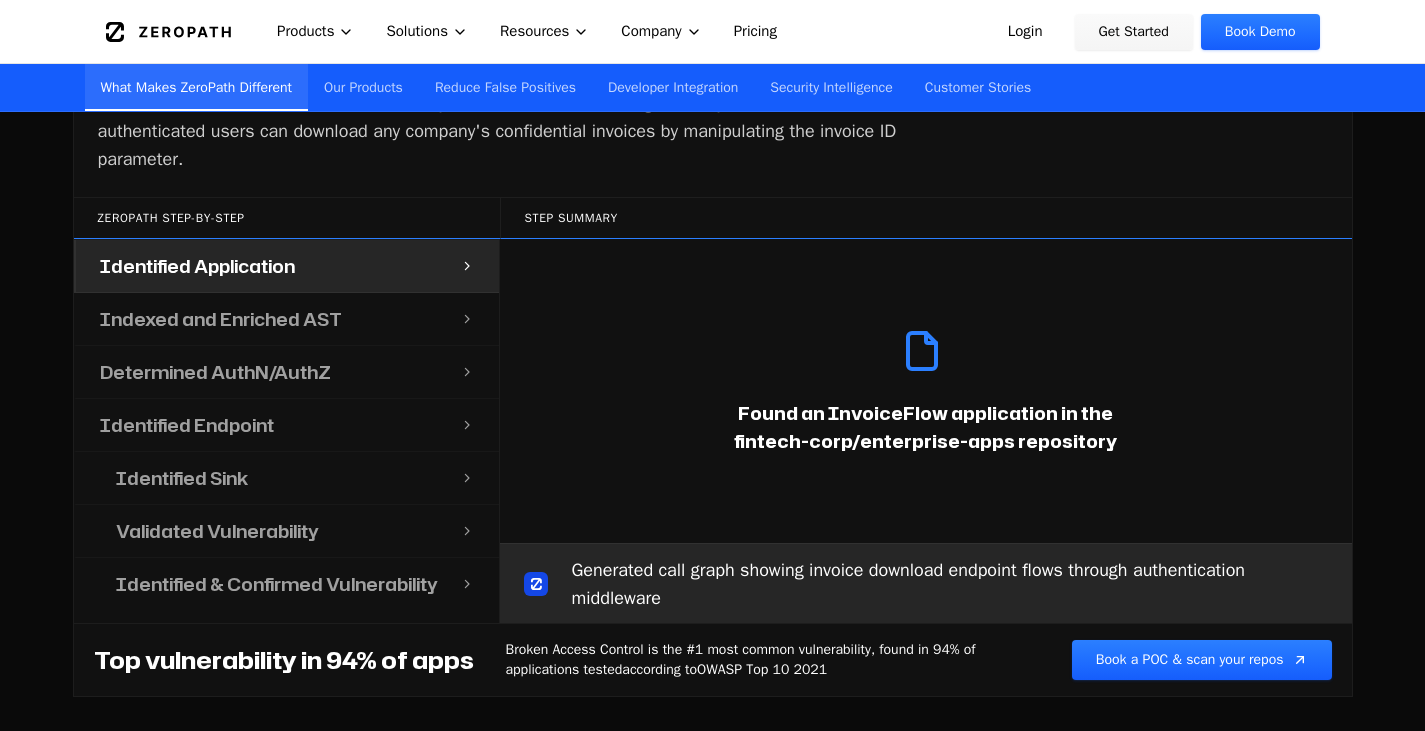 click on "Indexed and Enriched AST" at bounding box center (268, 319) 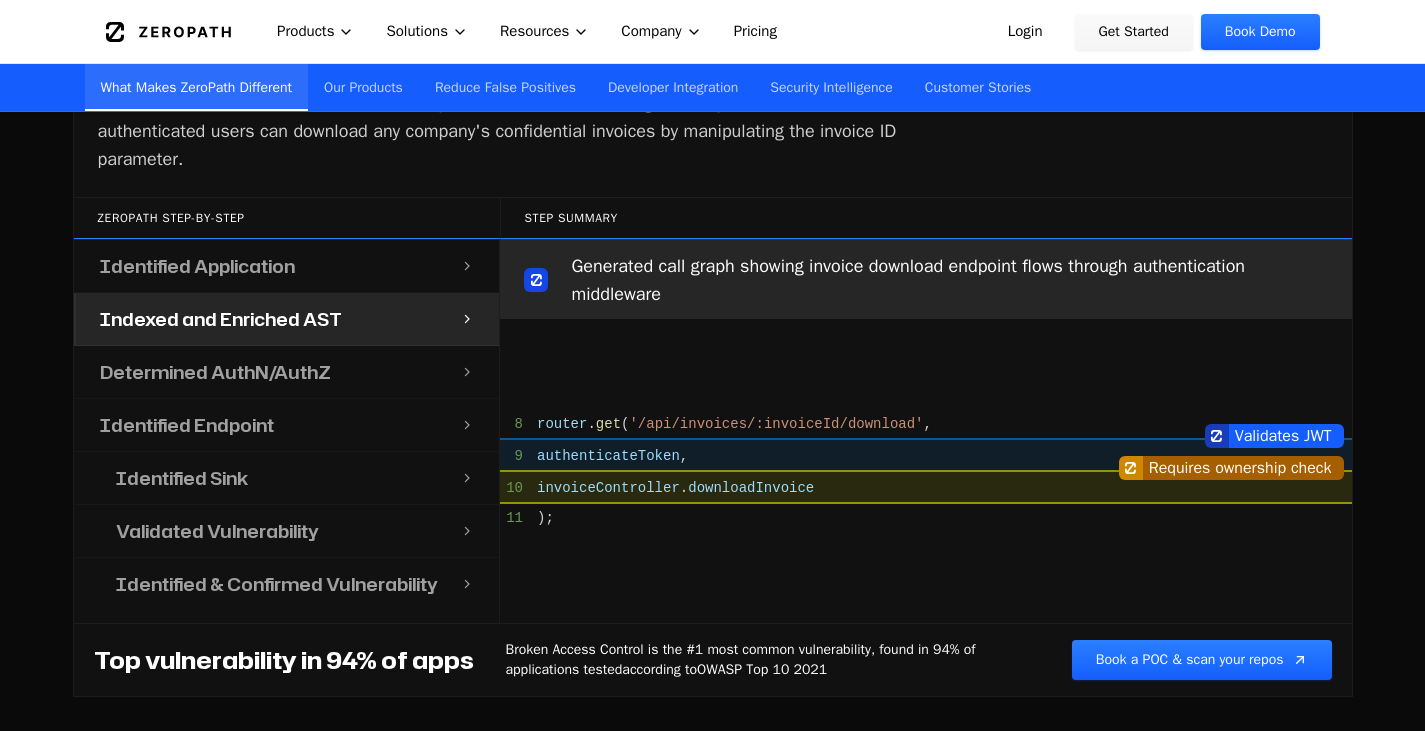 click on "Determined AuthN/AuthZ" at bounding box center (268, 372) 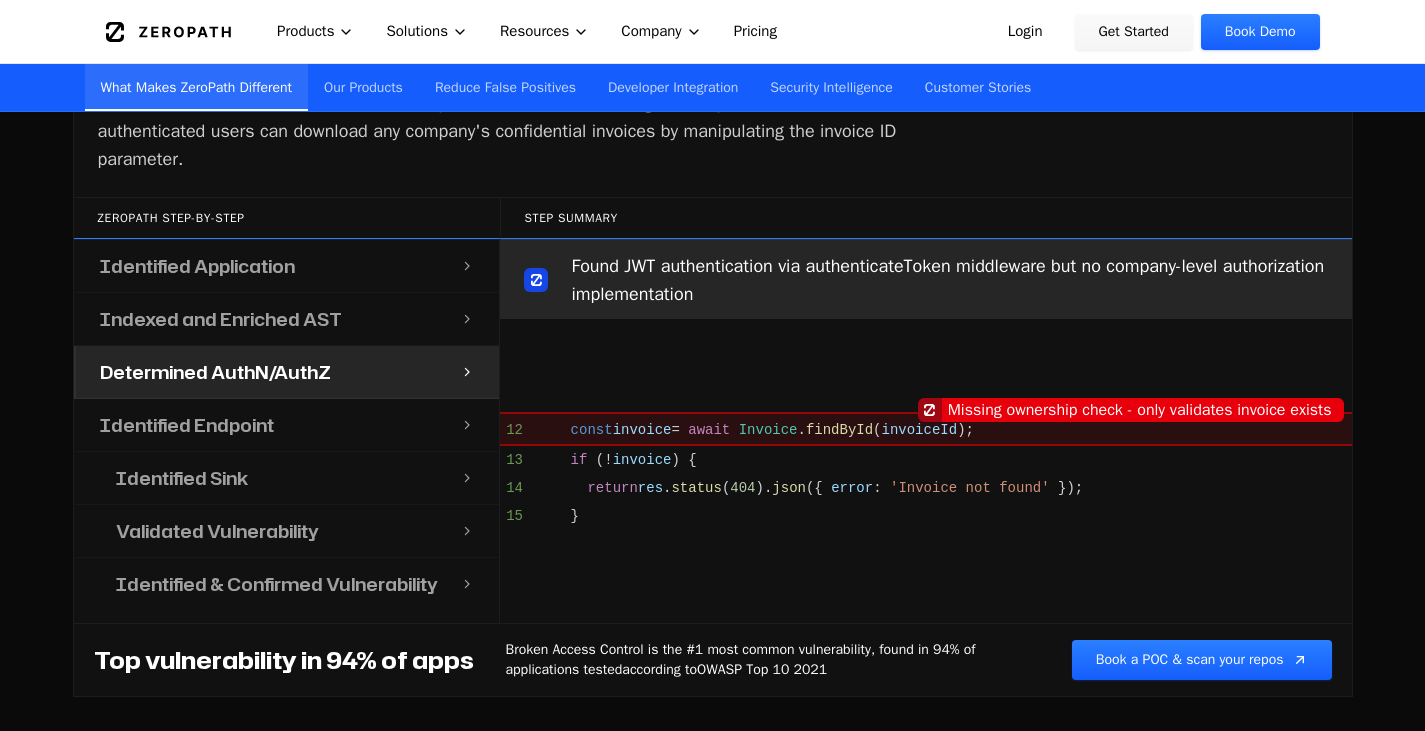 click on "Identified Endpoint" at bounding box center (268, 425) 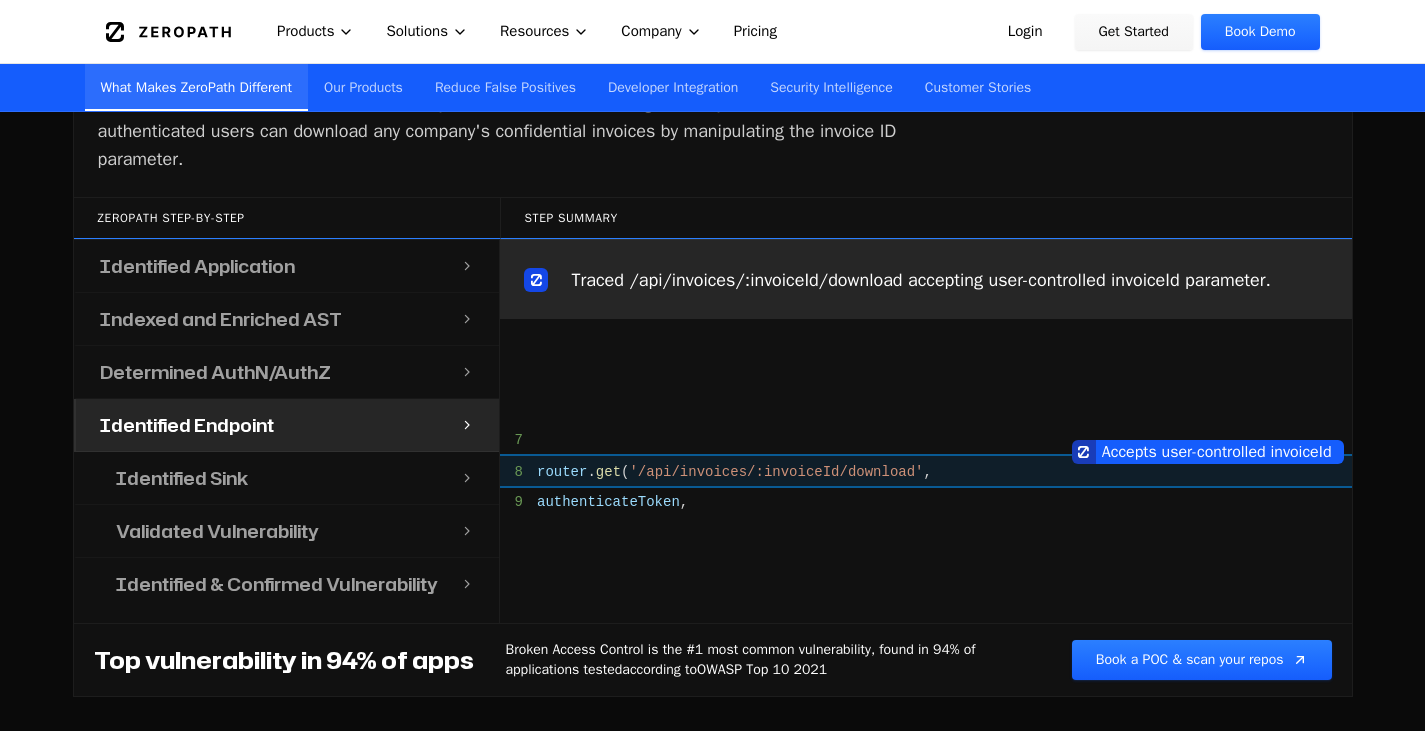 click on "Identified Sink" at bounding box center (276, 478) 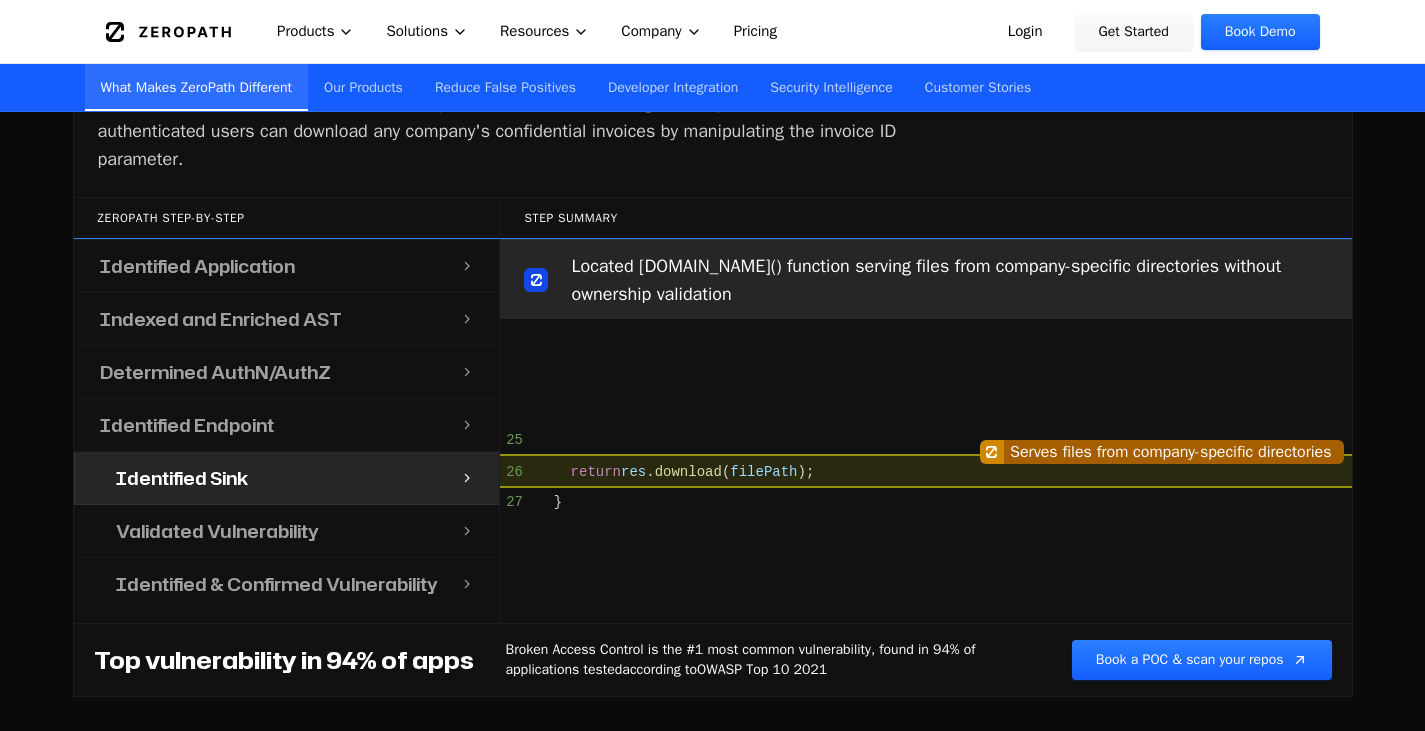 click on "Determined AuthN/AuthZ" at bounding box center [268, 372] 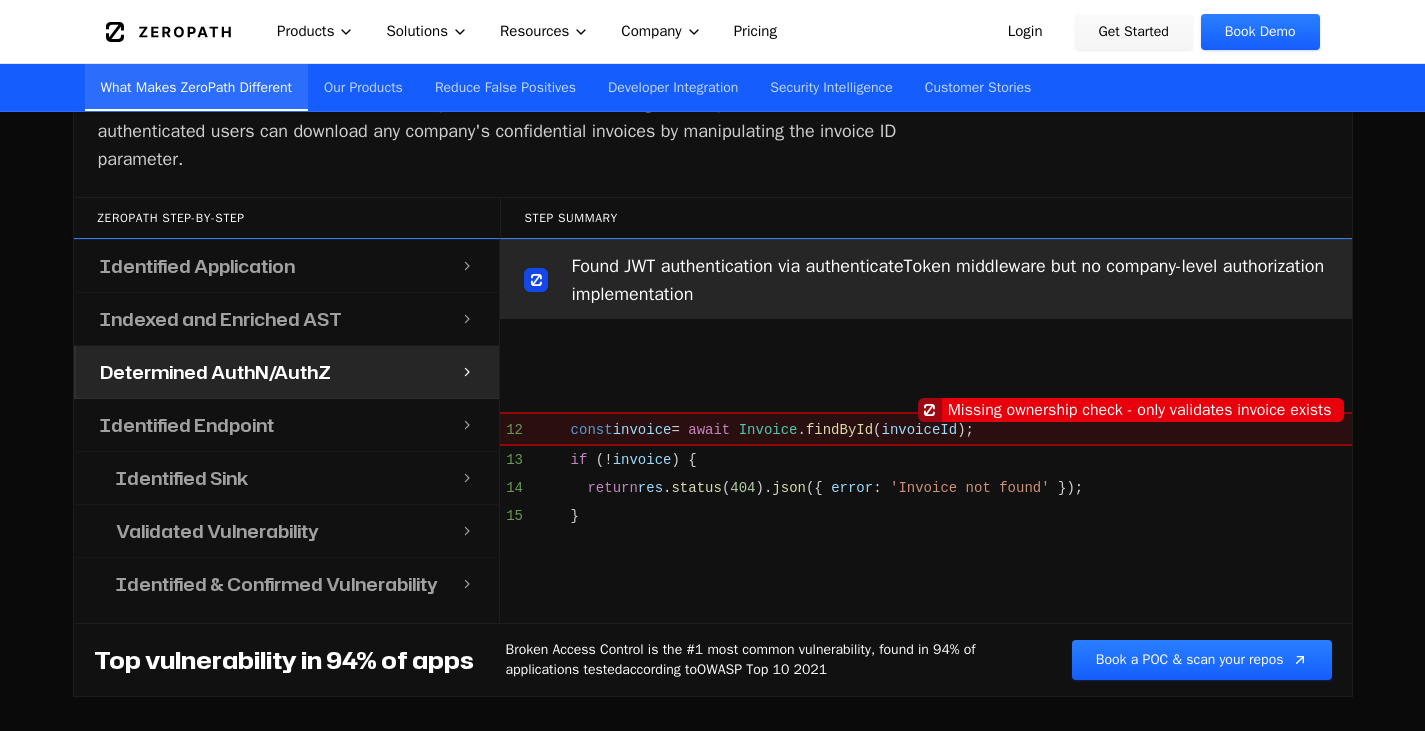 click on "Identified Sink" at bounding box center (276, 478) 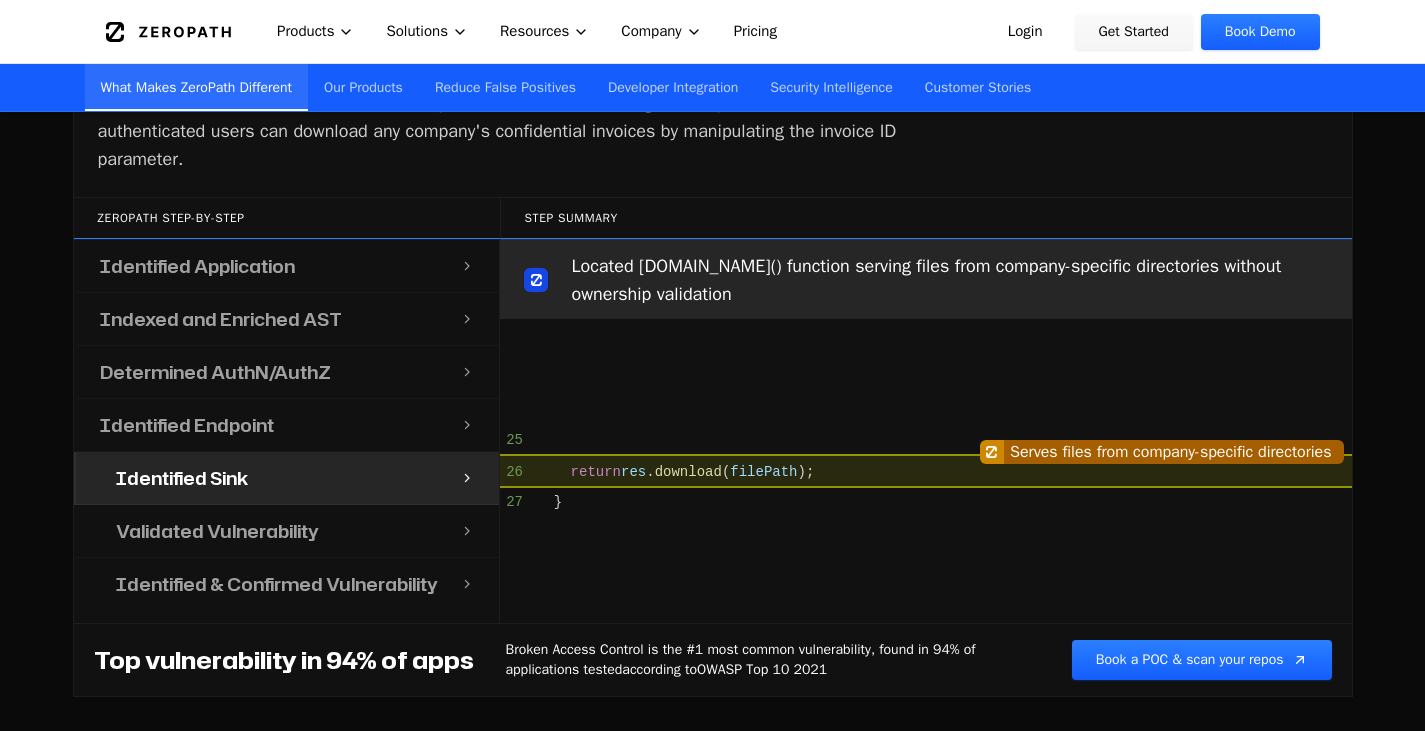 click on "Determined AuthN/AuthZ" at bounding box center (268, 372) 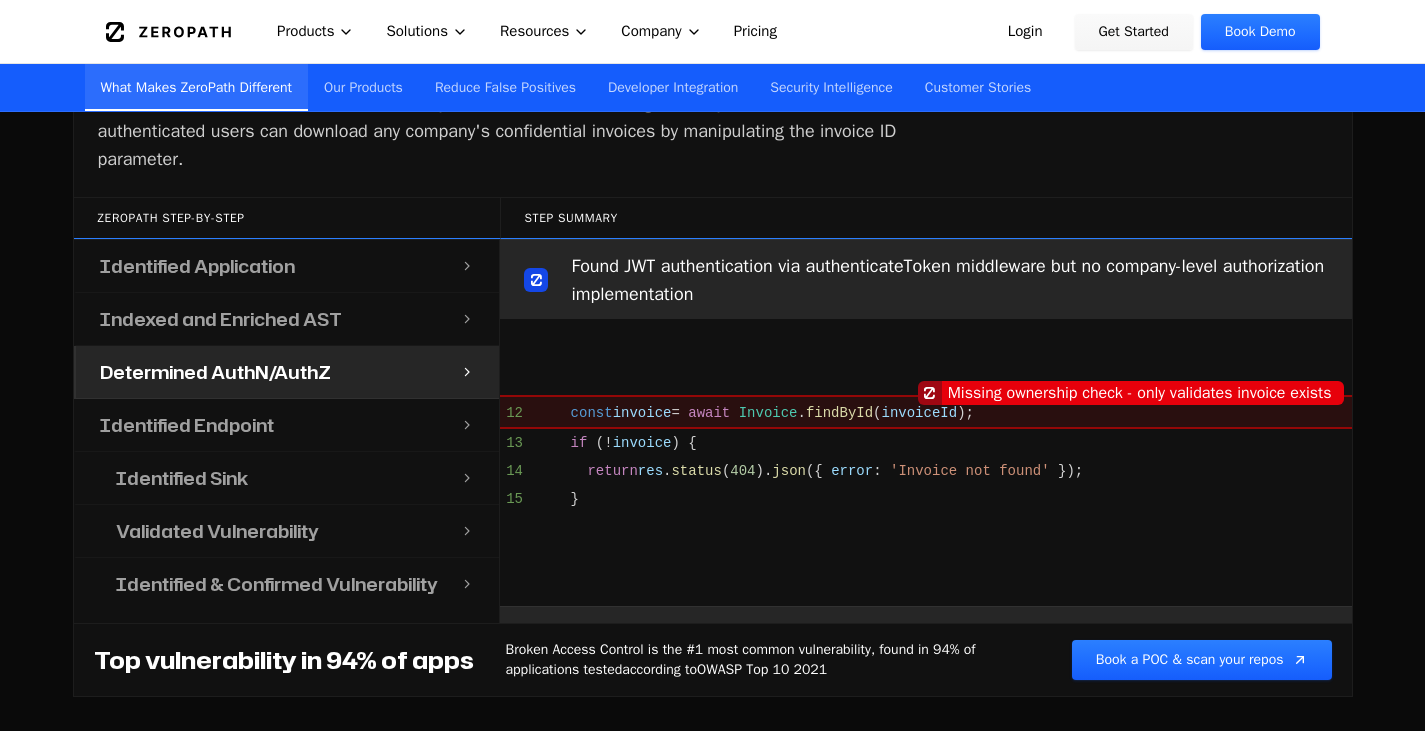 scroll, scrollTop: 688, scrollLeft: 0, axis: vertical 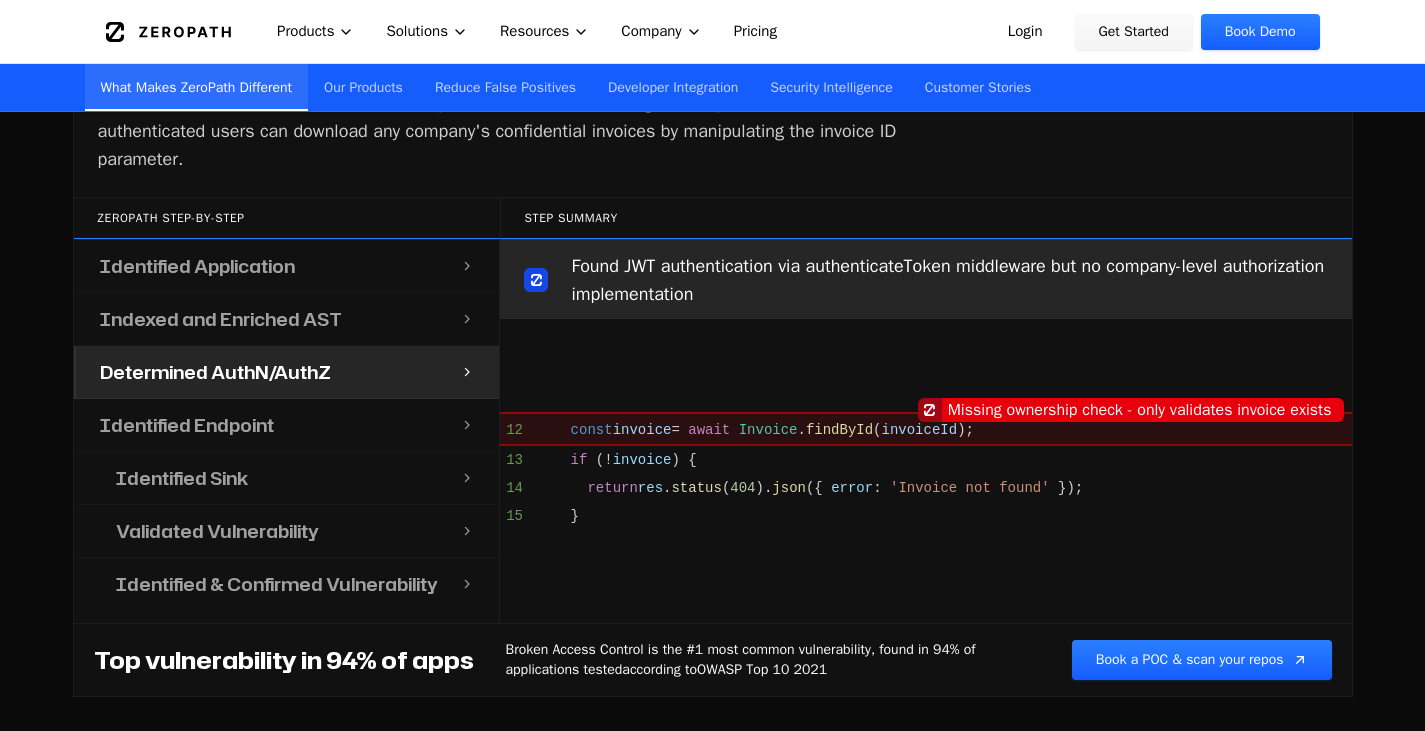 drag, startPoint x: 1024, startPoint y: 422, endPoint x: 1245, endPoint y: 399, distance: 222.1936 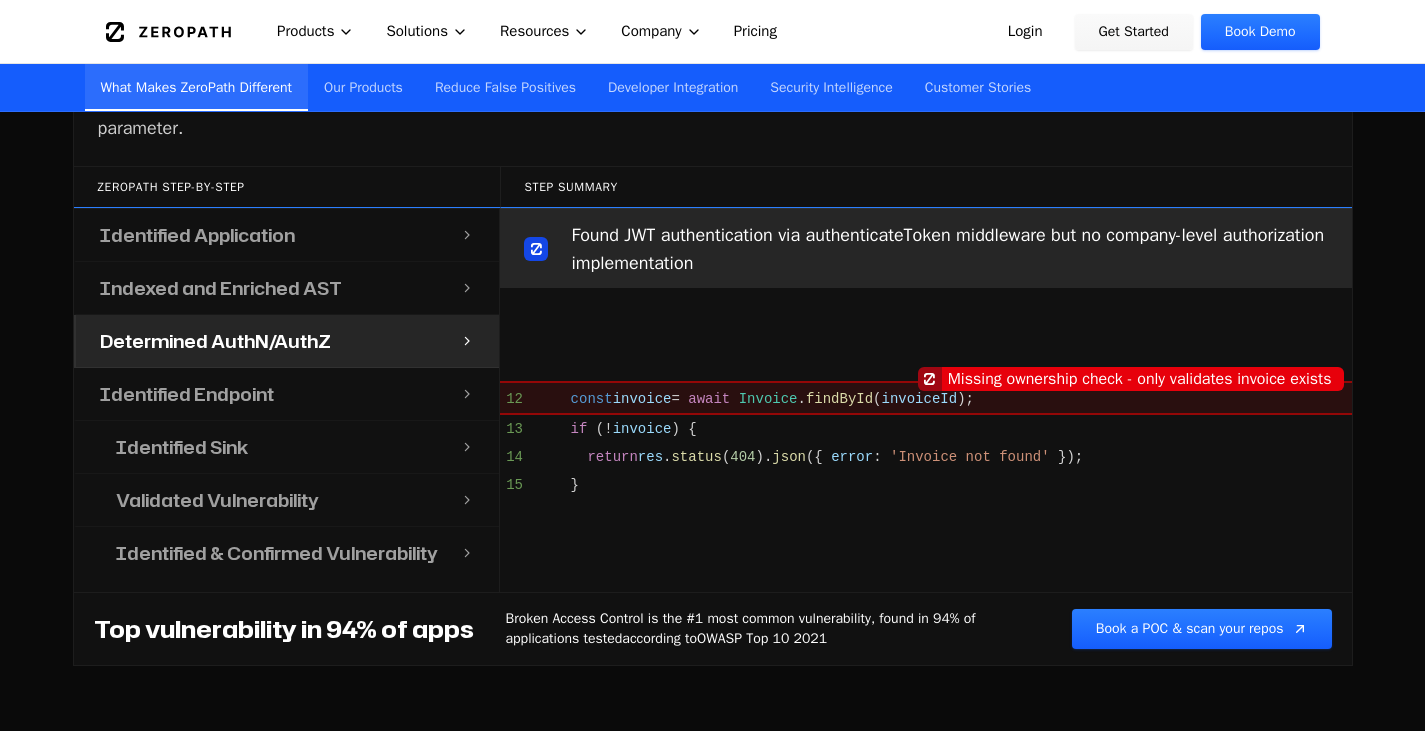 scroll, scrollTop: 1615, scrollLeft: 0, axis: vertical 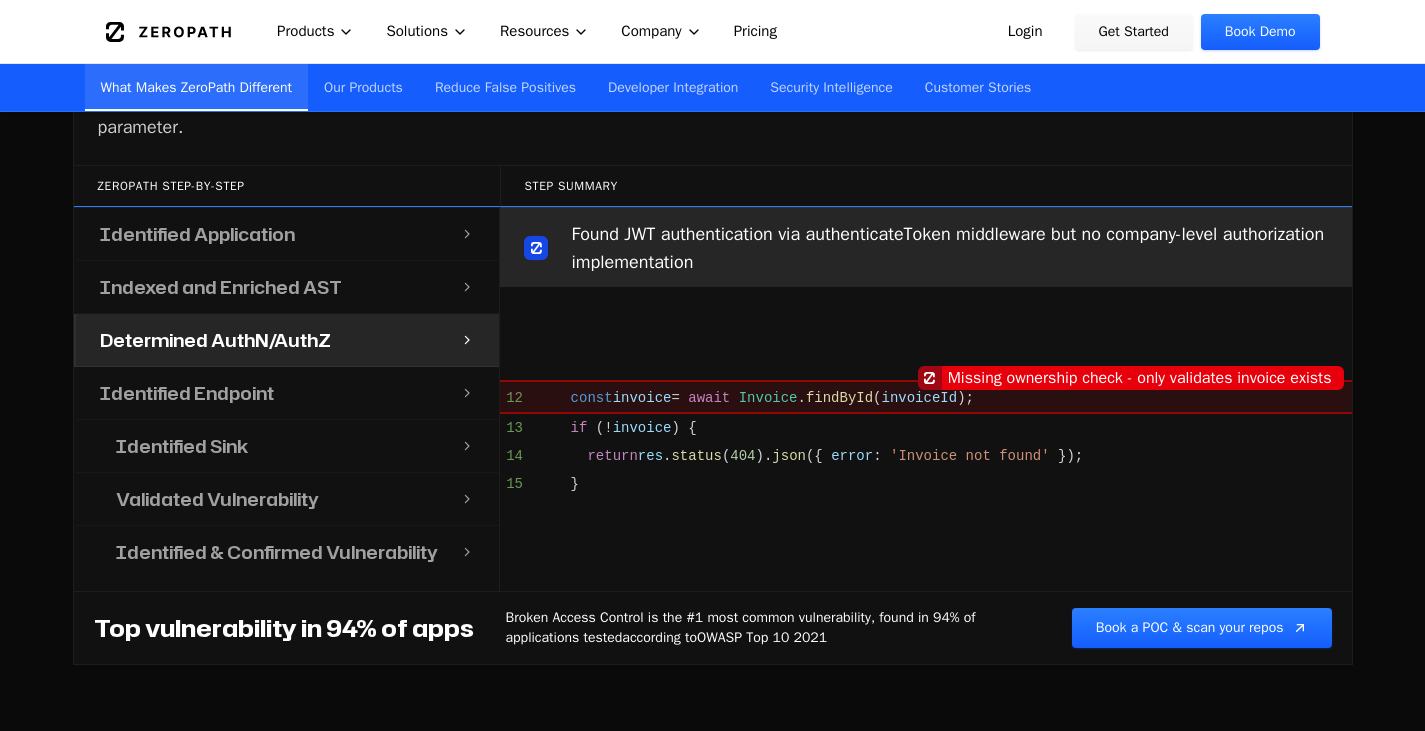 click on "Missing ownership check - only validates invoice exists" at bounding box center (1143, 378) 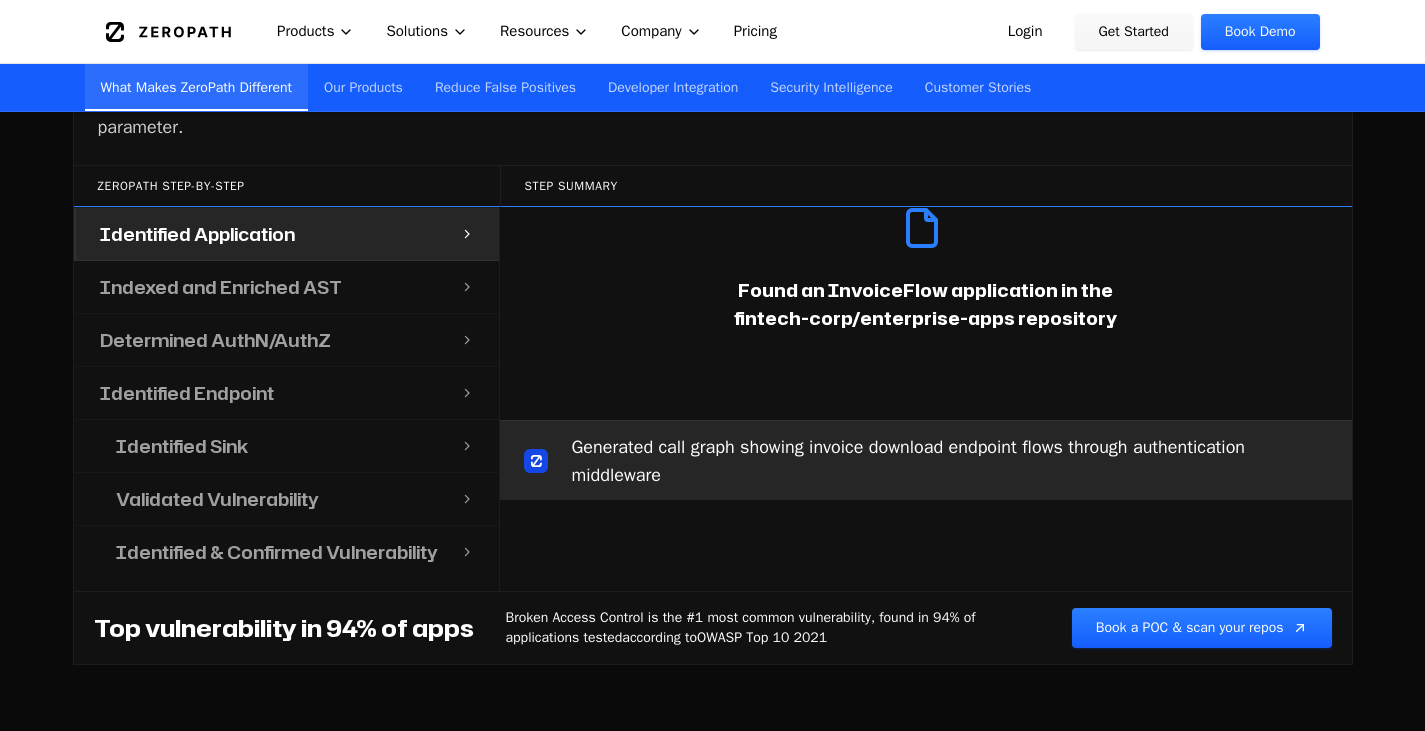 scroll, scrollTop: 0, scrollLeft: 0, axis: both 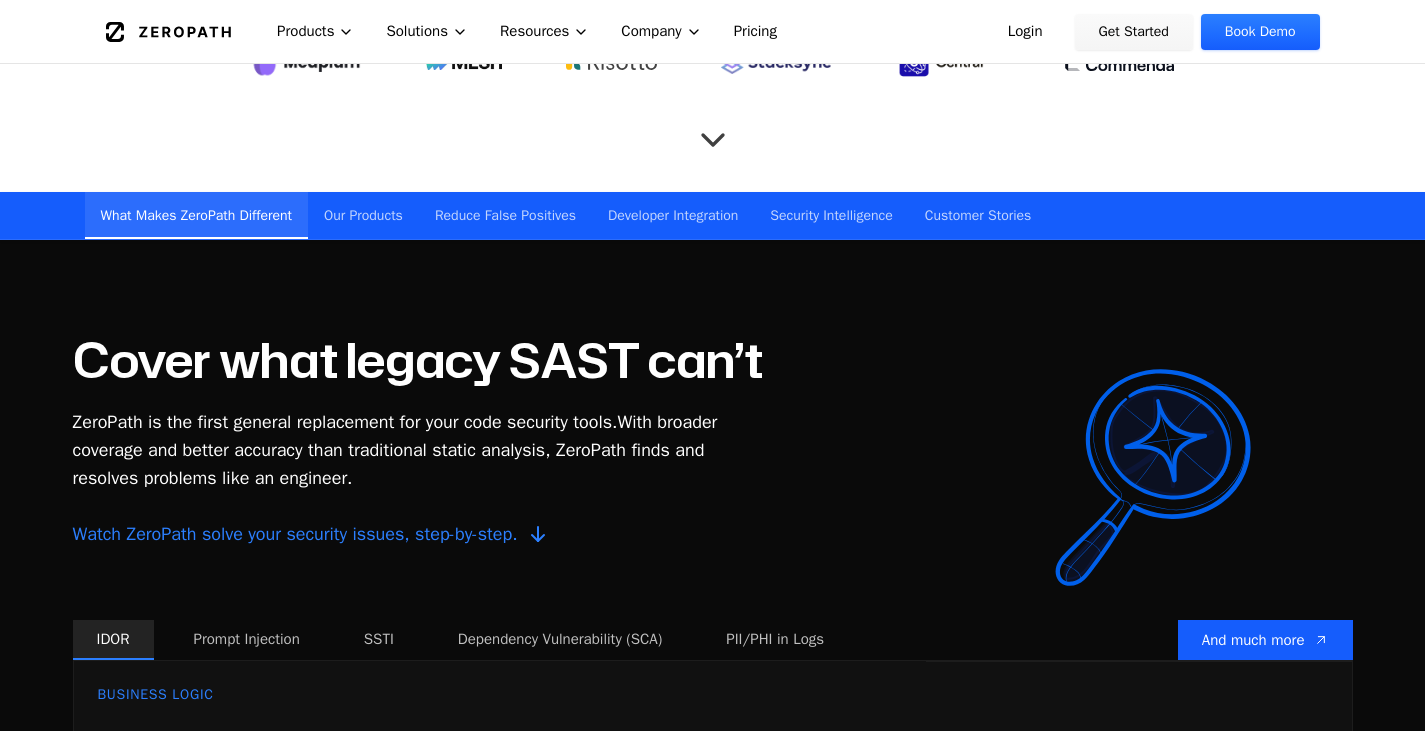 click on "The trusted AppSec solution for 750+ companies 125k+  scans run per month ~120+  hours saved per team/week" at bounding box center [713, -3] 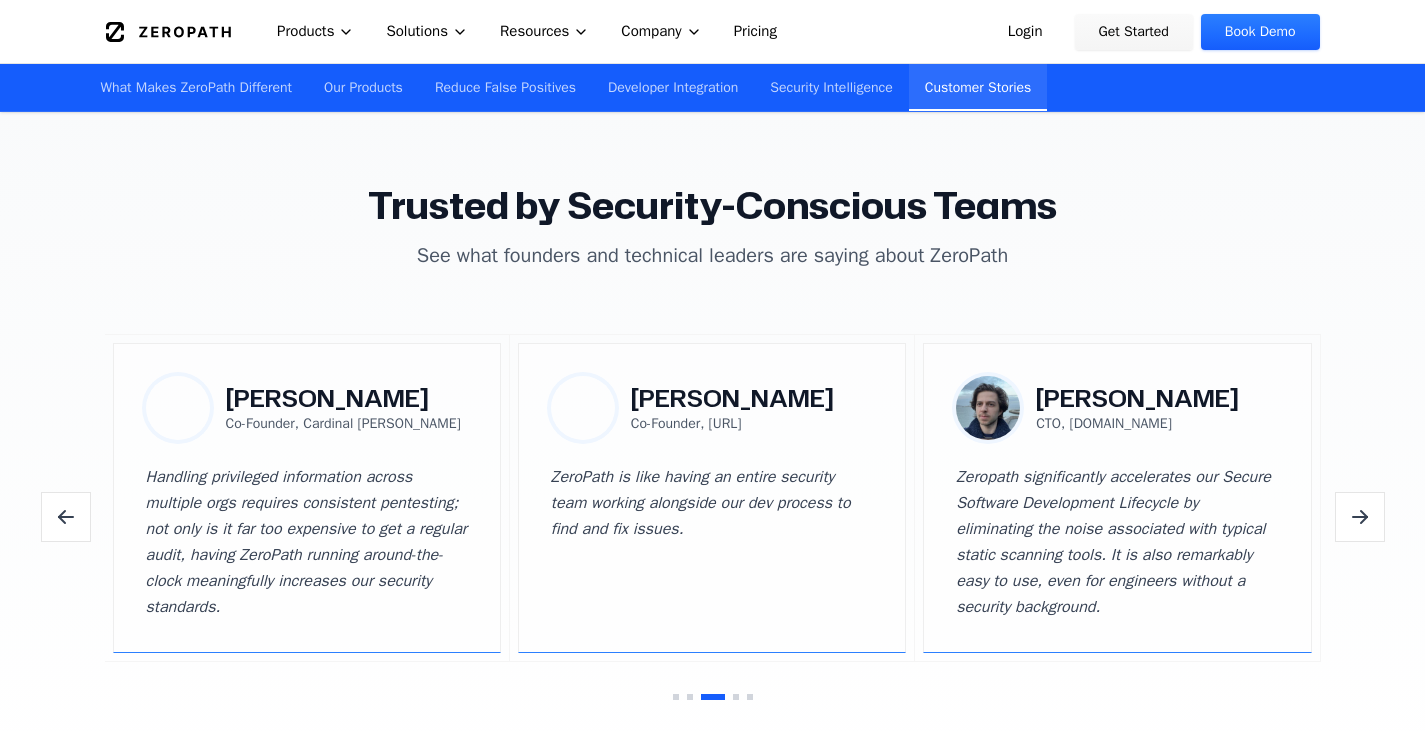 scroll, scrollTop: 5776, scrollLeft: 0, axis: vertical 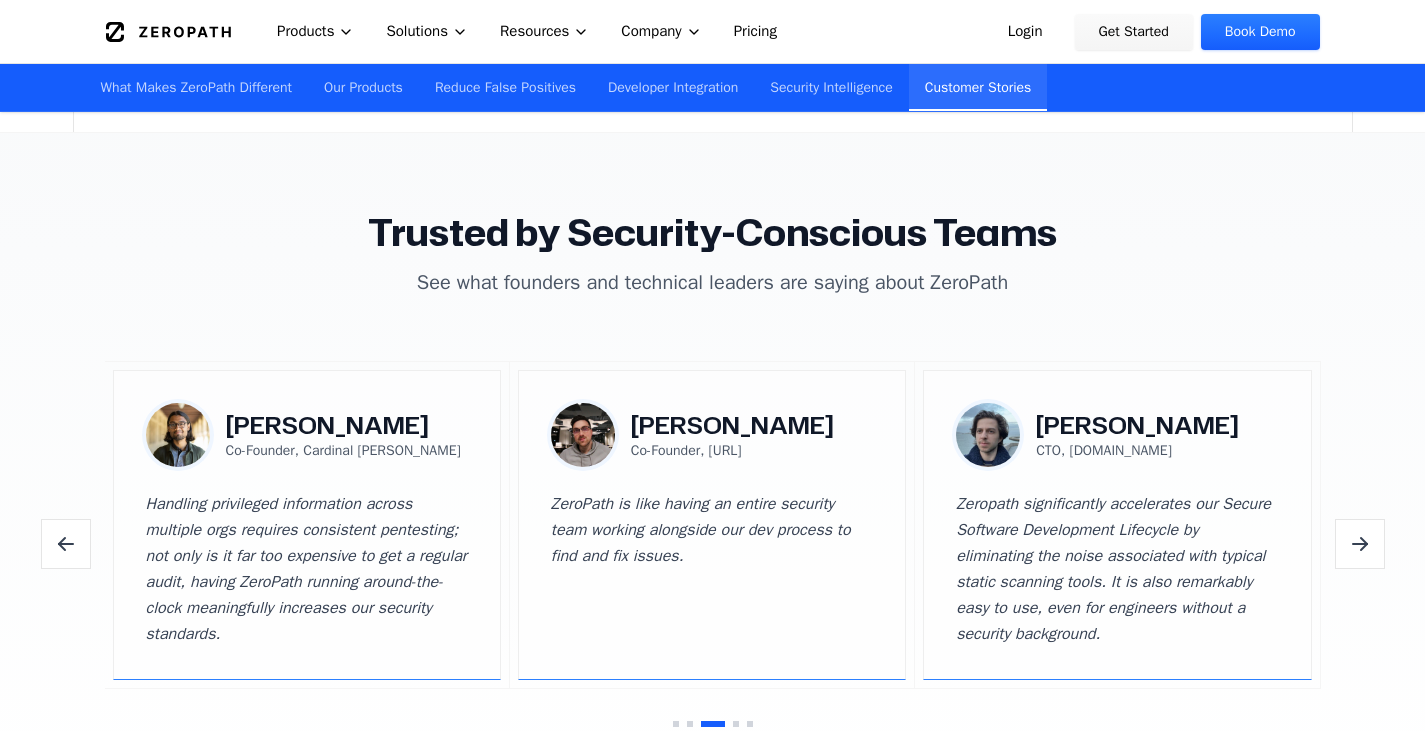 click at bounding box center (66, 544) 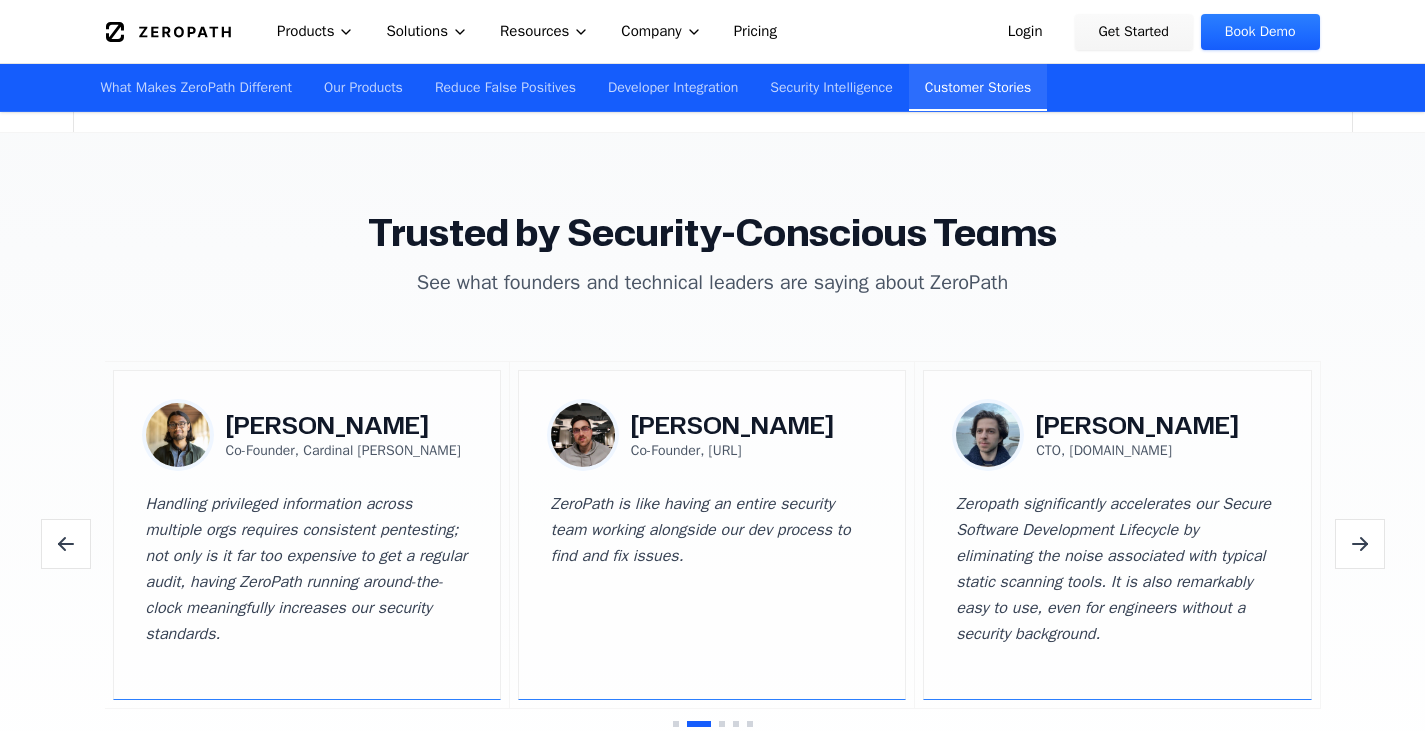 click 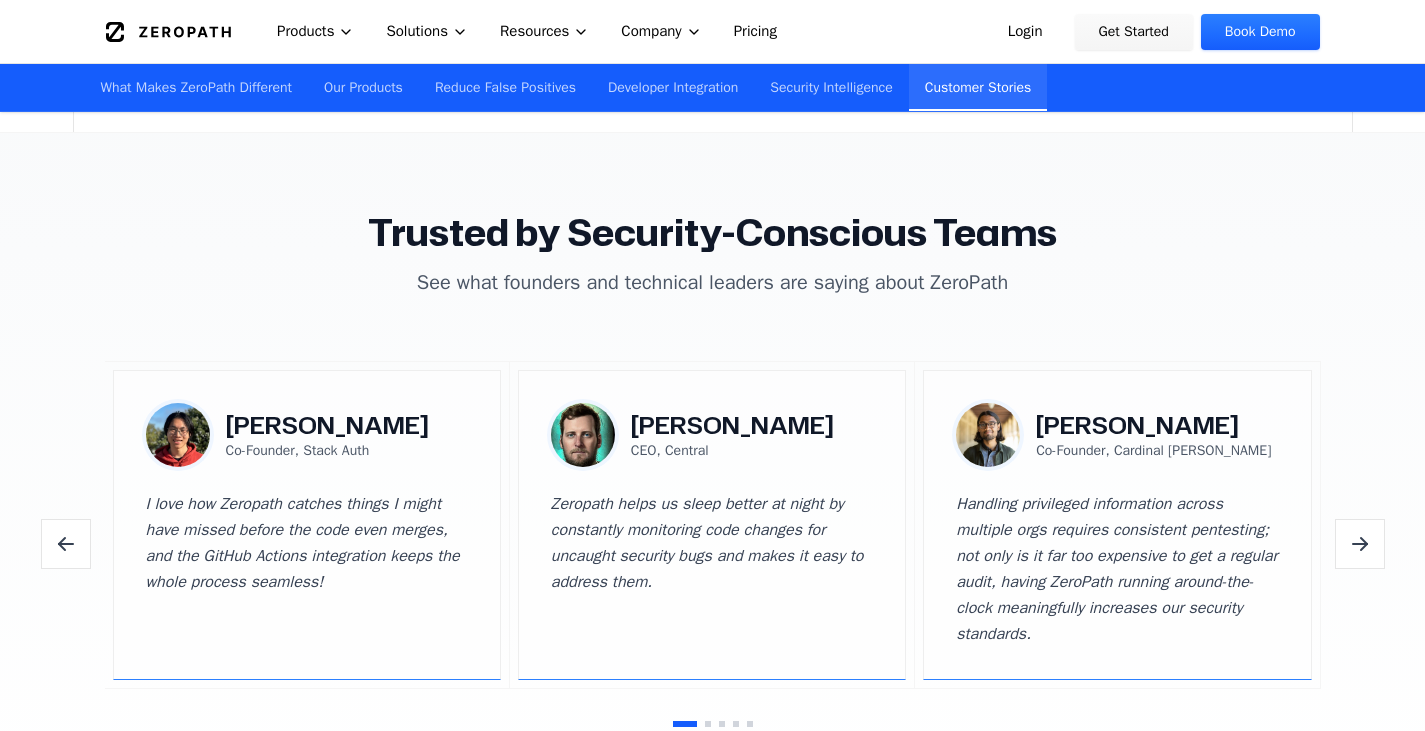 click 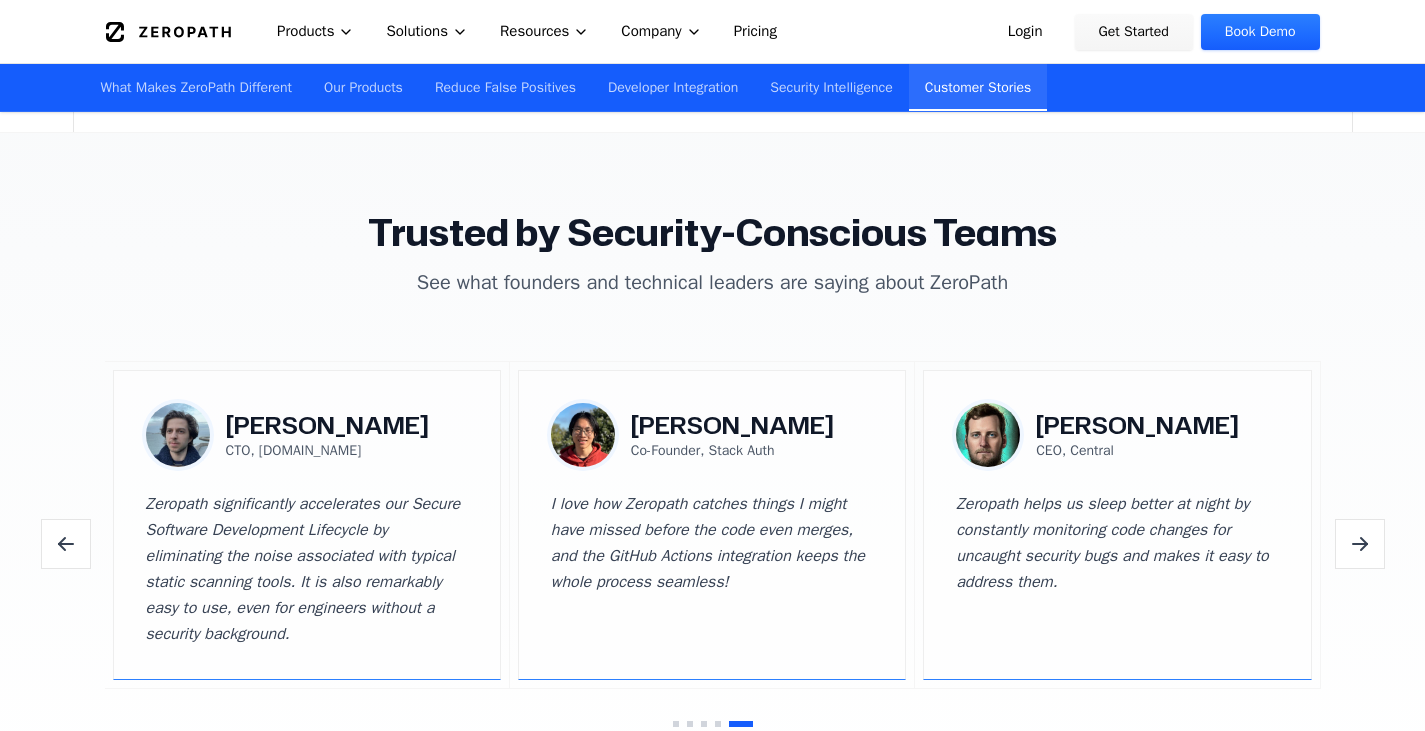 click at bounding box center [66, 544] 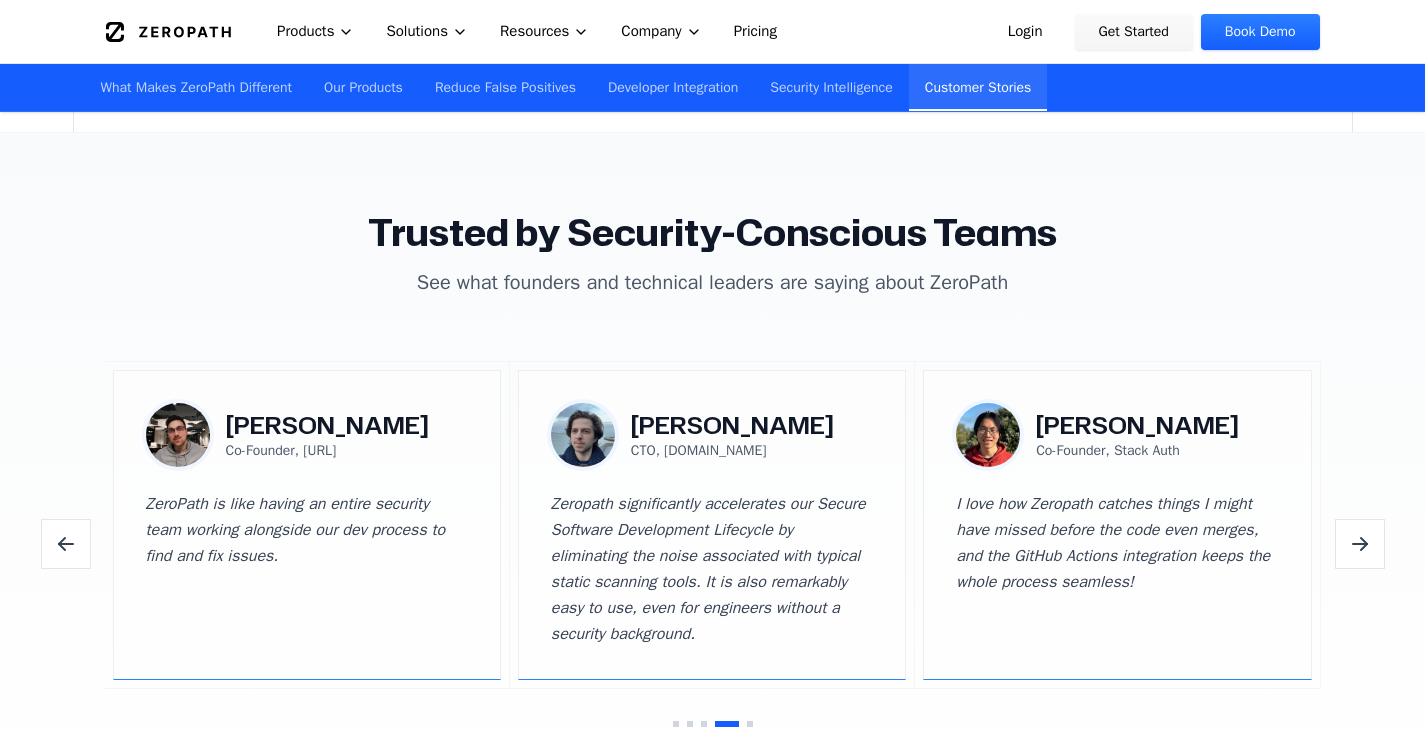 click at bounding box center [66, 544] 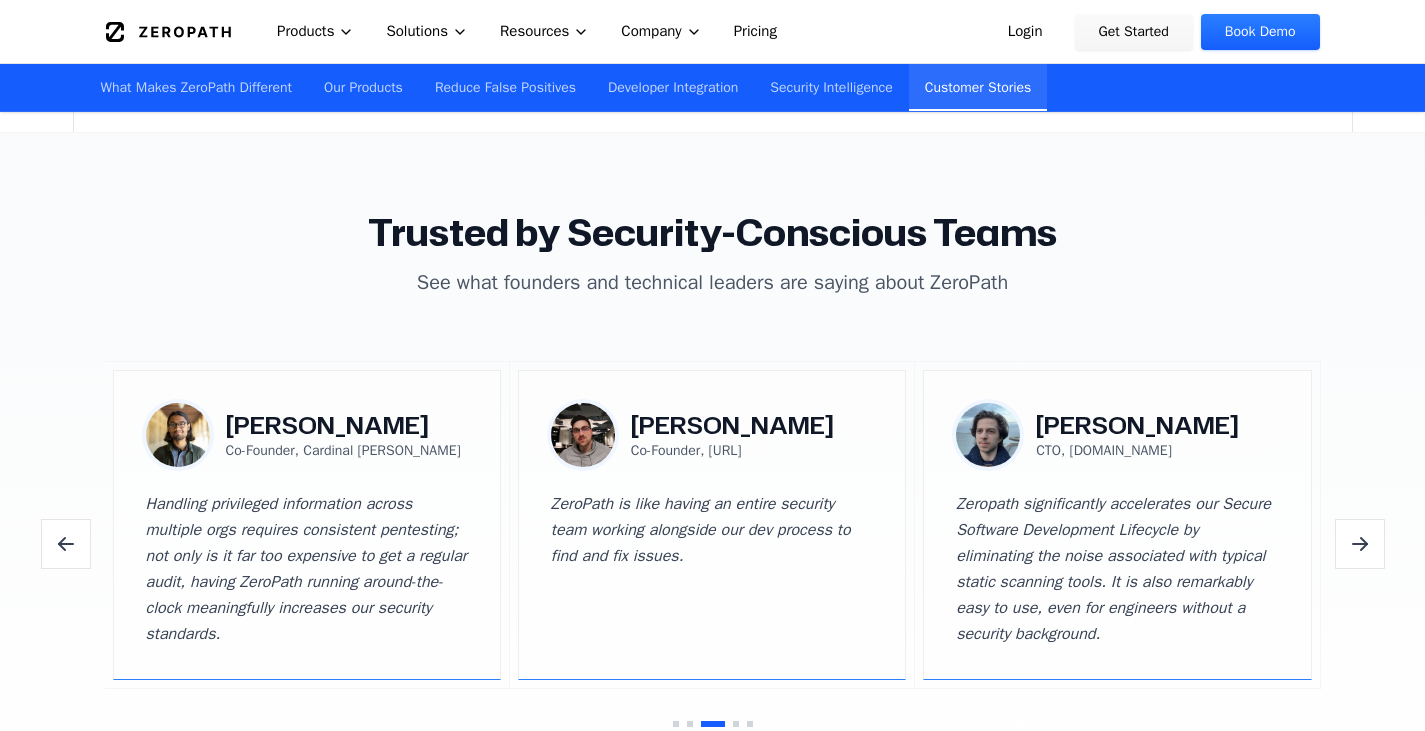 type 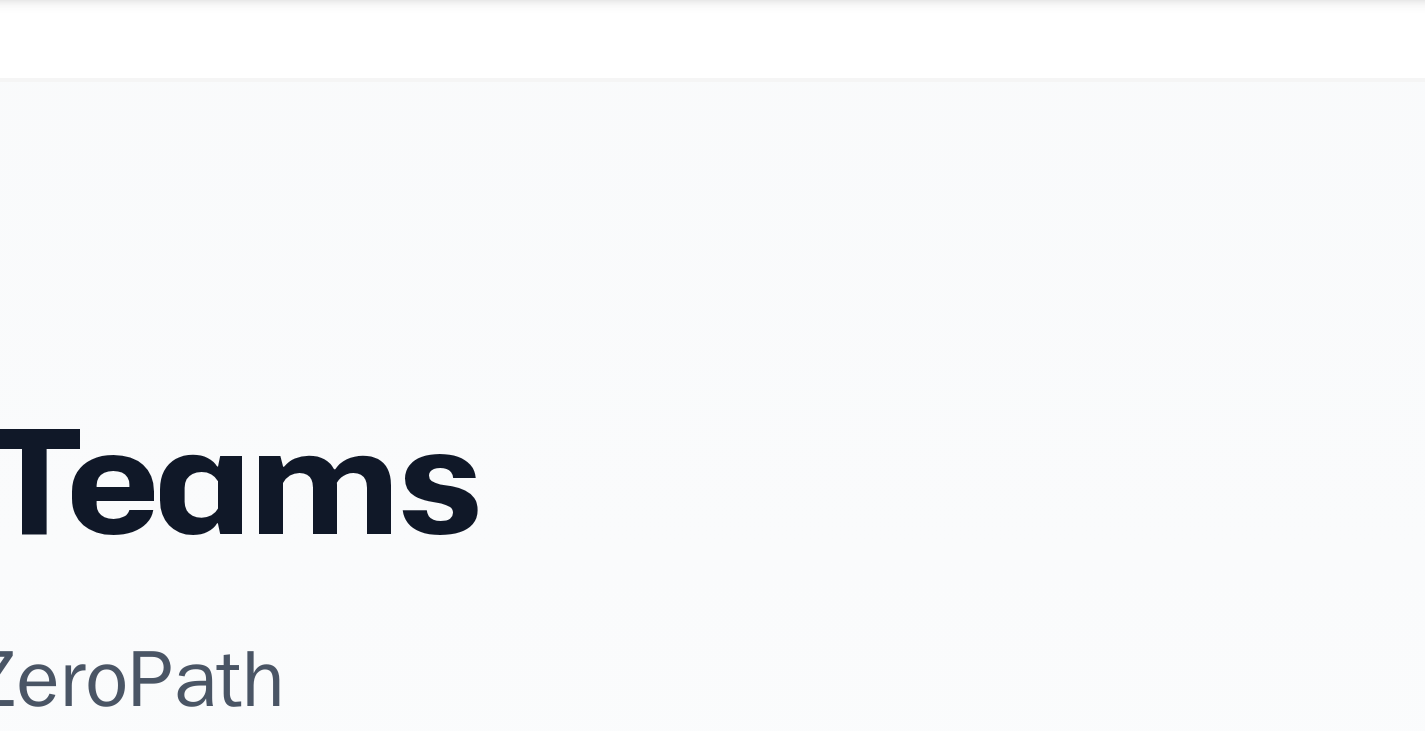 drag, startPoint x: 1034, startPoint y: 429, endPoint x: 1182, endPoint y: 127, distance: 336.31534 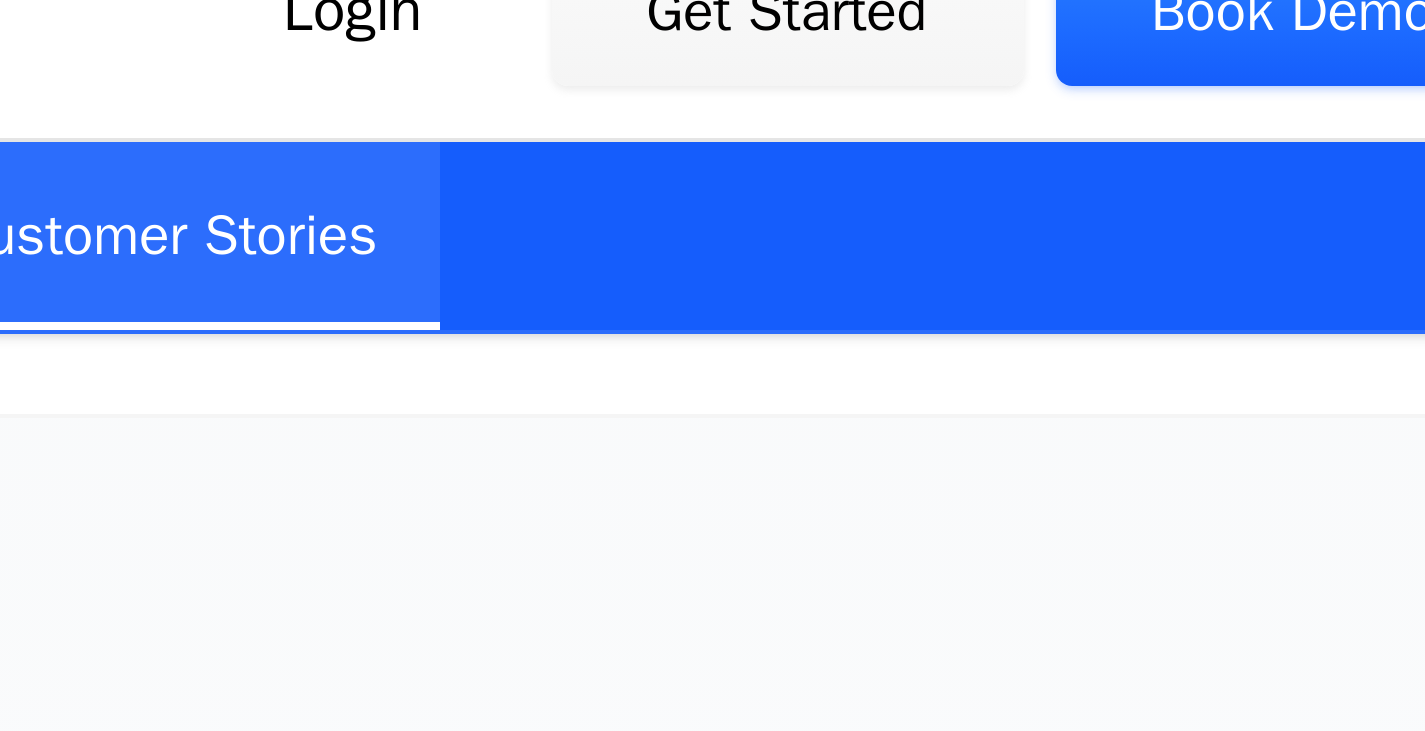 click on "Trusted by Security-Conscious Teams See what founders and technical leaders are saying about ZeroPath [PERSON_NAME] Co-Founder, Cardinal Grey Handling privileged information across multiple orgs requires consistent pentesting; not only is it far too expensive to get a regular audit, having ZeroPath running around-the-clock meaningfully increases our security standards. [PERSON_NAME] Co-Founder, [URL] ZeroPath is like having an entire security team working alongside our dev process to find and fix issues. [PERSON_NAME] CTO, [DOMAIN_NAME] Zeropath significantly accelerates our Secure Software Development Lifecycle by eliminating the noise associated with typical static scanning tools. It is also remarkably easy to use, even for engineers without a security background. [PERSON_NAME] Co-Founder, Cardinal Grey" at bounding box center [712, 470] 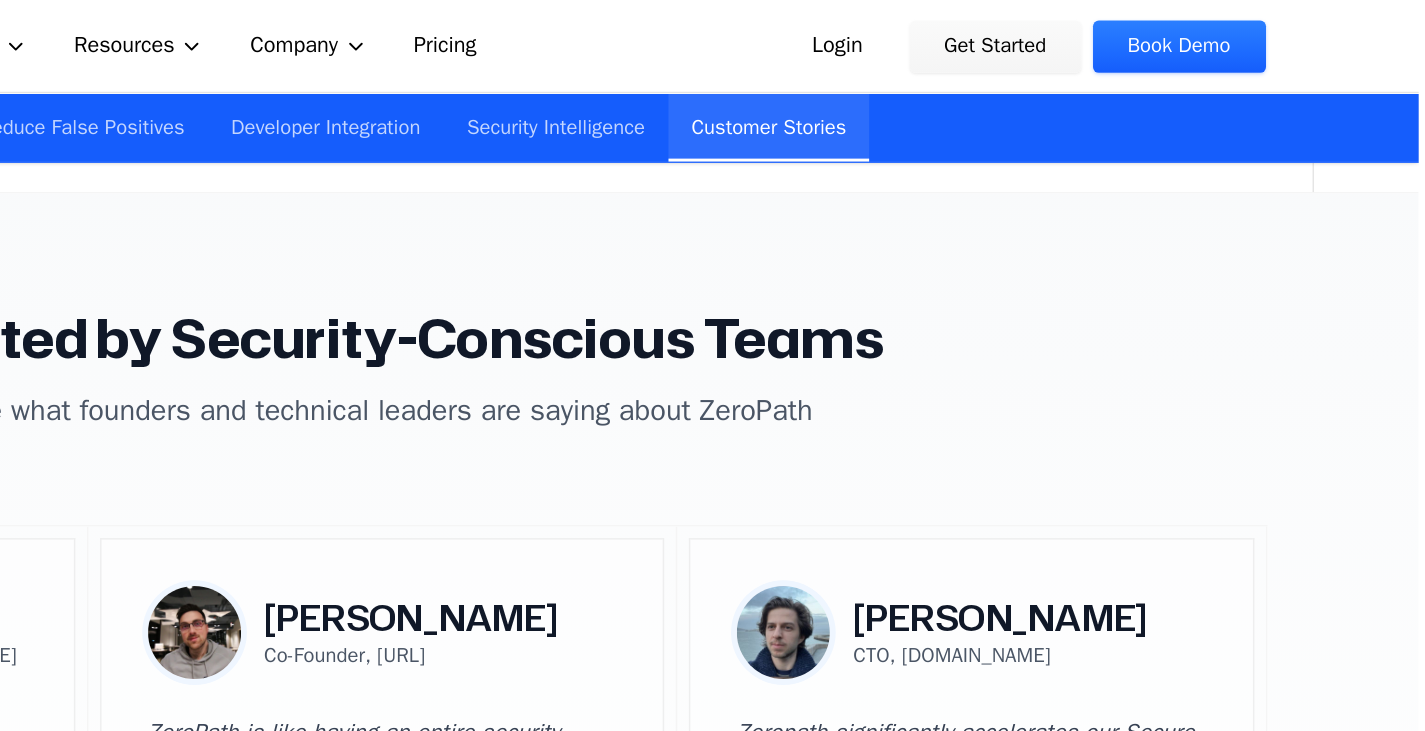 scroll, scrollTop: 5776, scrollLeft: 0, axis: vertical 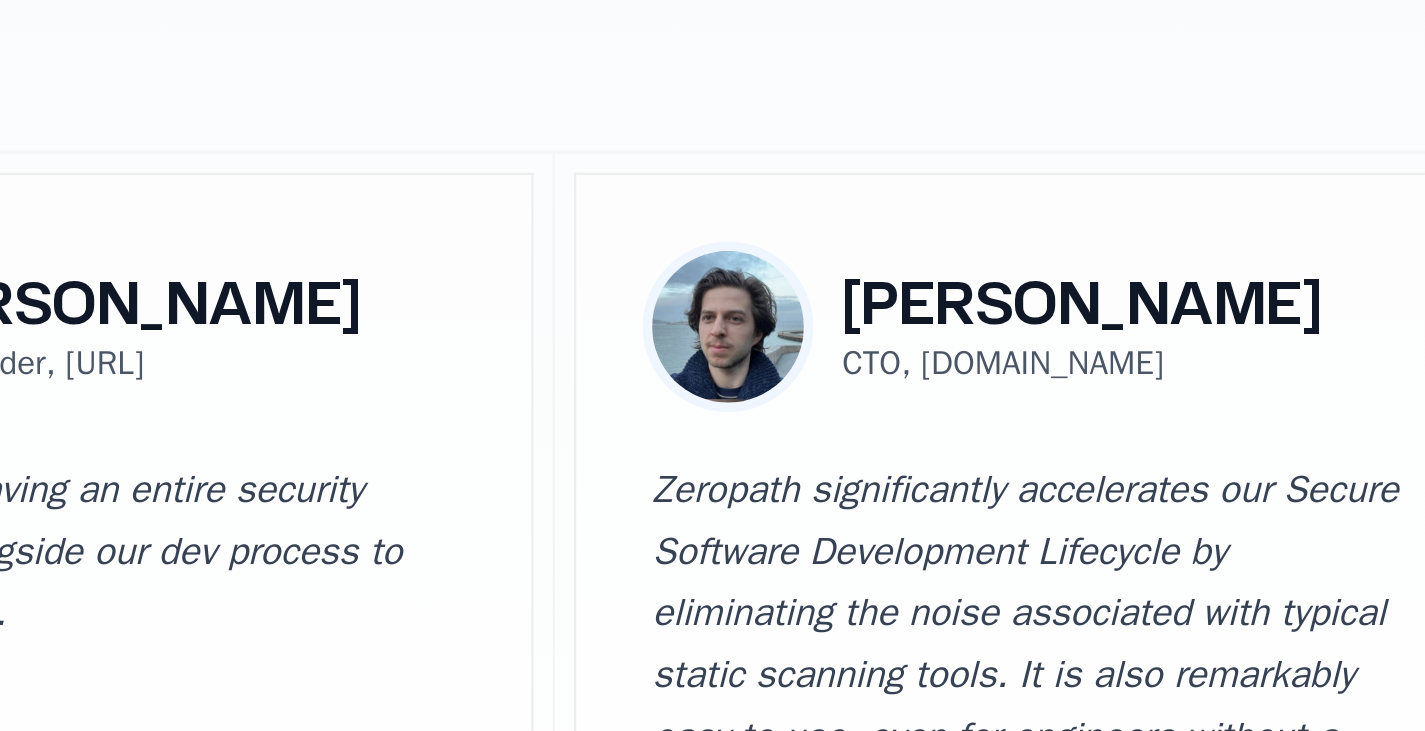 drag, startPoint x: 1035, startPoint y: 430, endPoint x: 1163, endPoint y: 433, distance: 128.03516 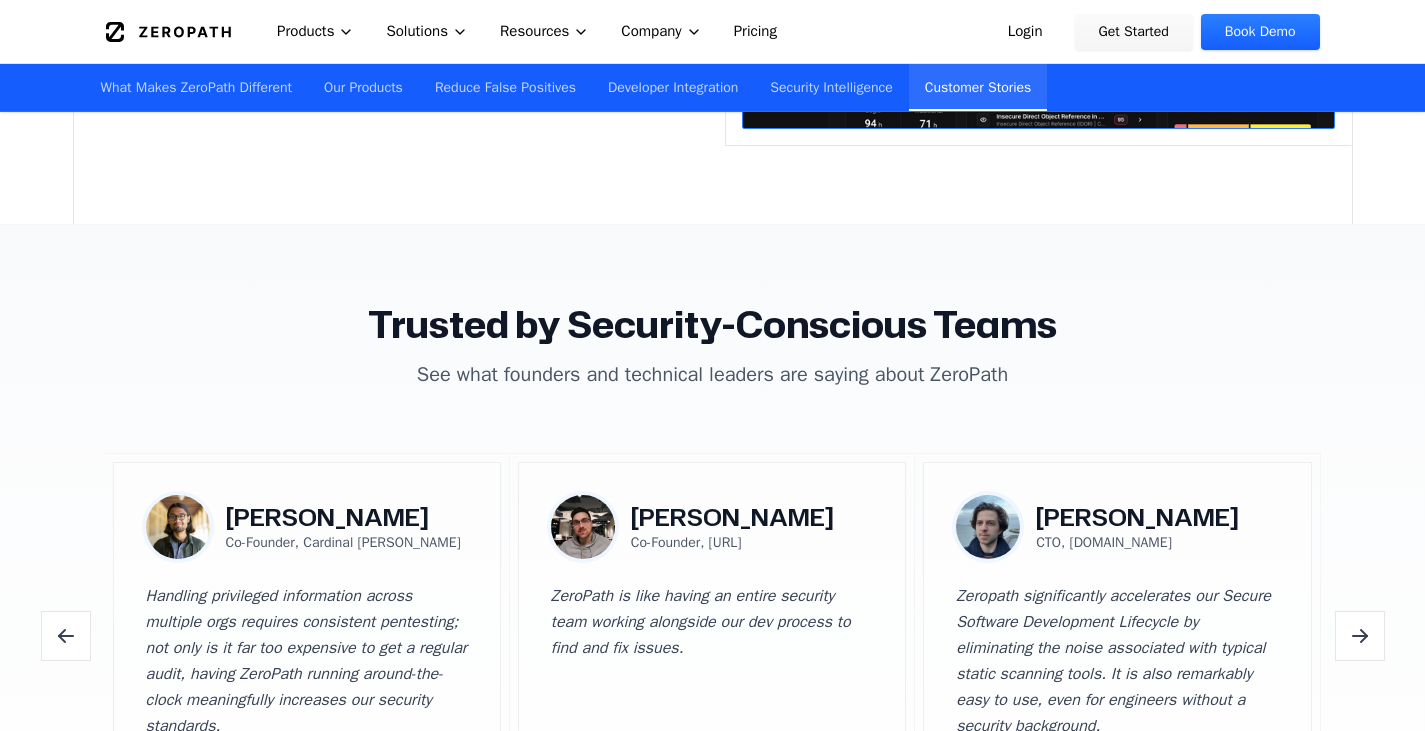 click on "Trusted by Security-Conscious Teams" at bounding box center (713, 325) 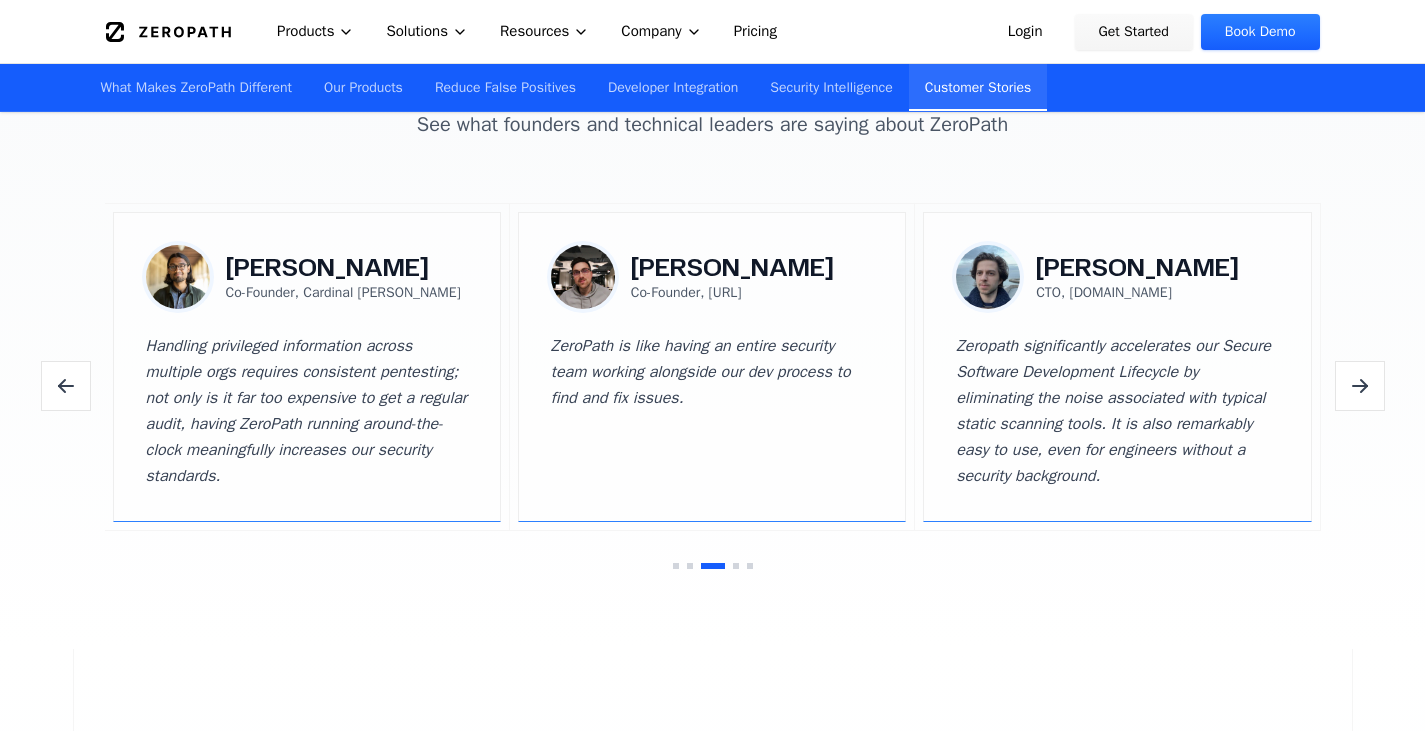 scroll, scrollTop: 5935, scrollLeft: 0, axis: vertical 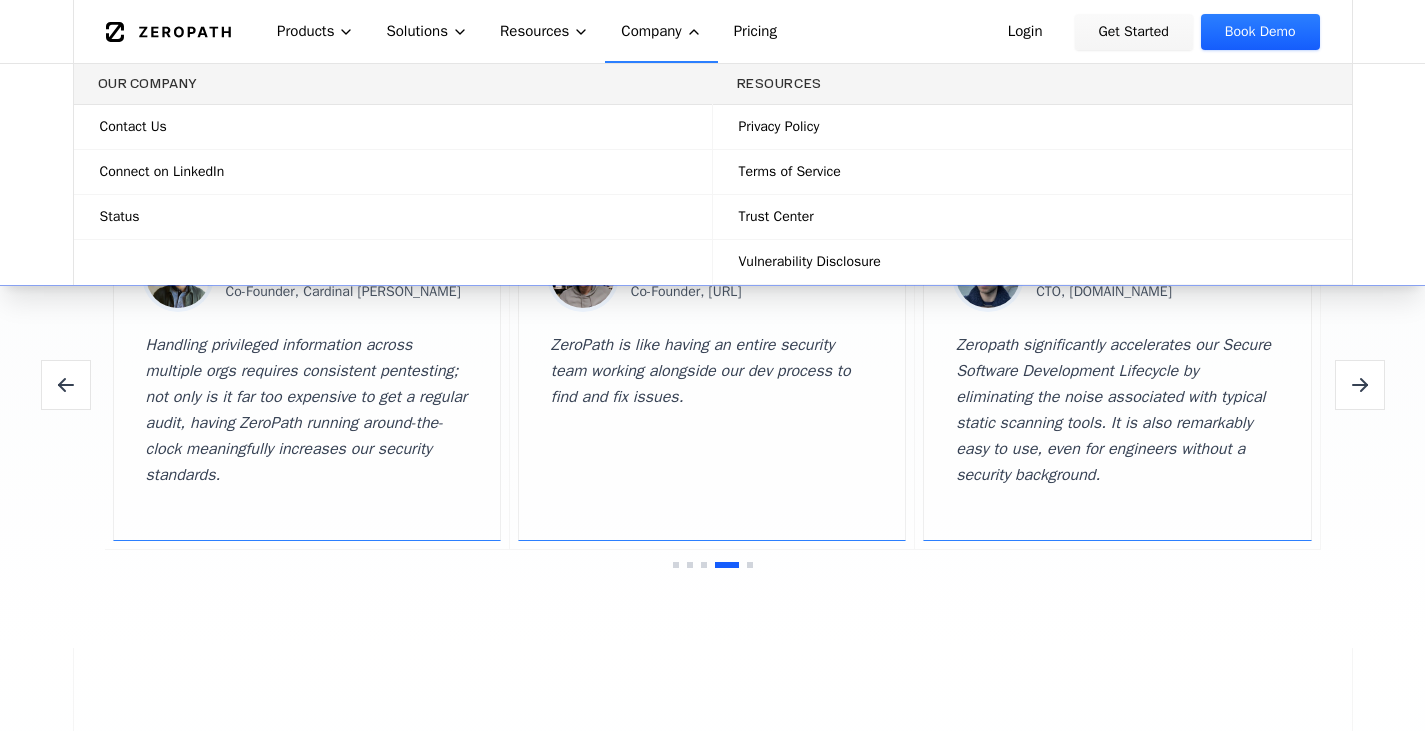 click on "Contact Us" at bounding box center (393, 127) 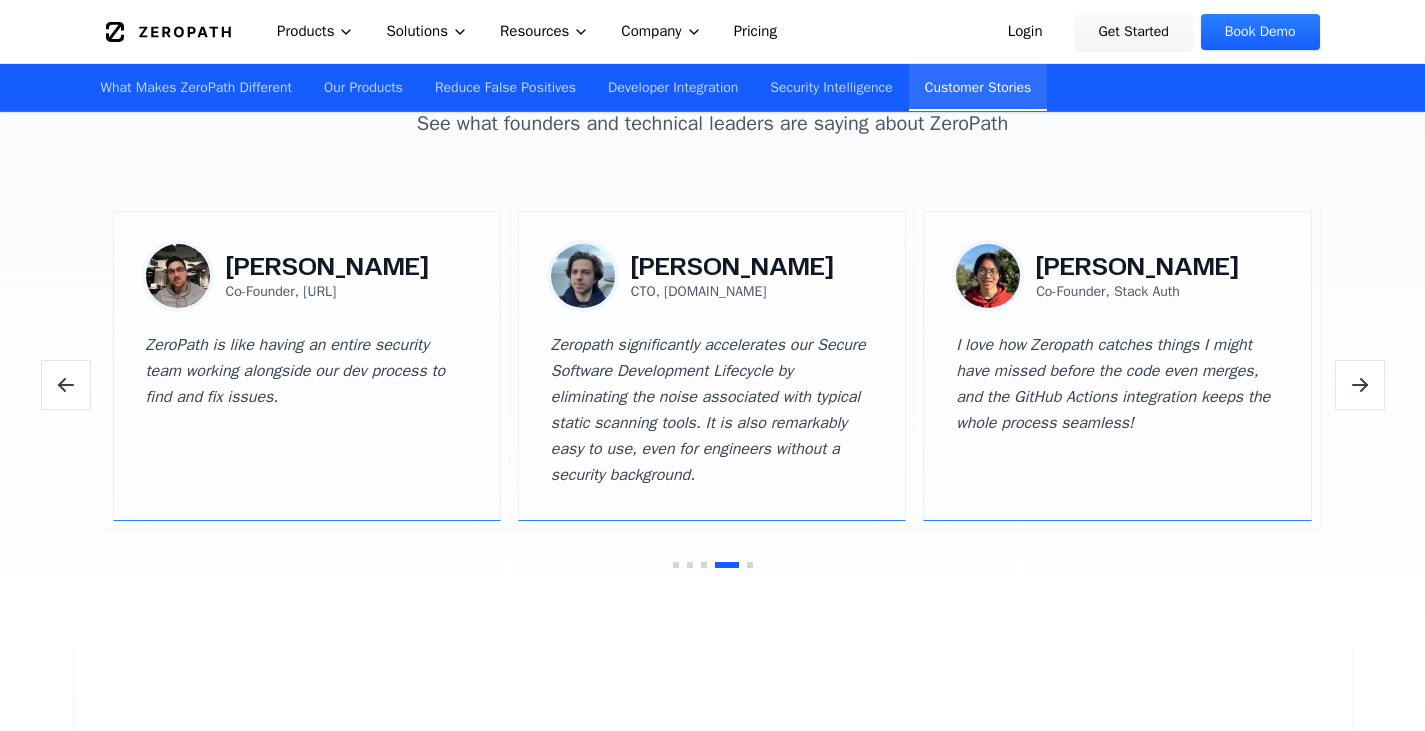 click on "Trusted by Security-Conscious Teams See what founders and technical leaders are saying about ZeroPath [PERSON_NAME] Co-Founder, [URL] ZeroPath is like having an entire security team working alongside our dev process to find and fix issues. [PERSON_NAME] CTO, [DOMAIN_NAME] Zeropath significantly accelerates our Secure Software Development Lifecycle by eliminating the noise associated with typical static scanning tools. It is also remarkably easy to use, even for engineers without a security background. [PERSON_NAME] Co-Founder, Stack Auth I love how Zeropath catches things I might have missed before the code even merges, and the GitHub Actions integration keeps the whole process seamless! [PERSON_NAME] Co-Founder, [URL] ZeroPath is like having an entire security team working alongside our dev process to find and fix issues." at bounding box center (712, 311) 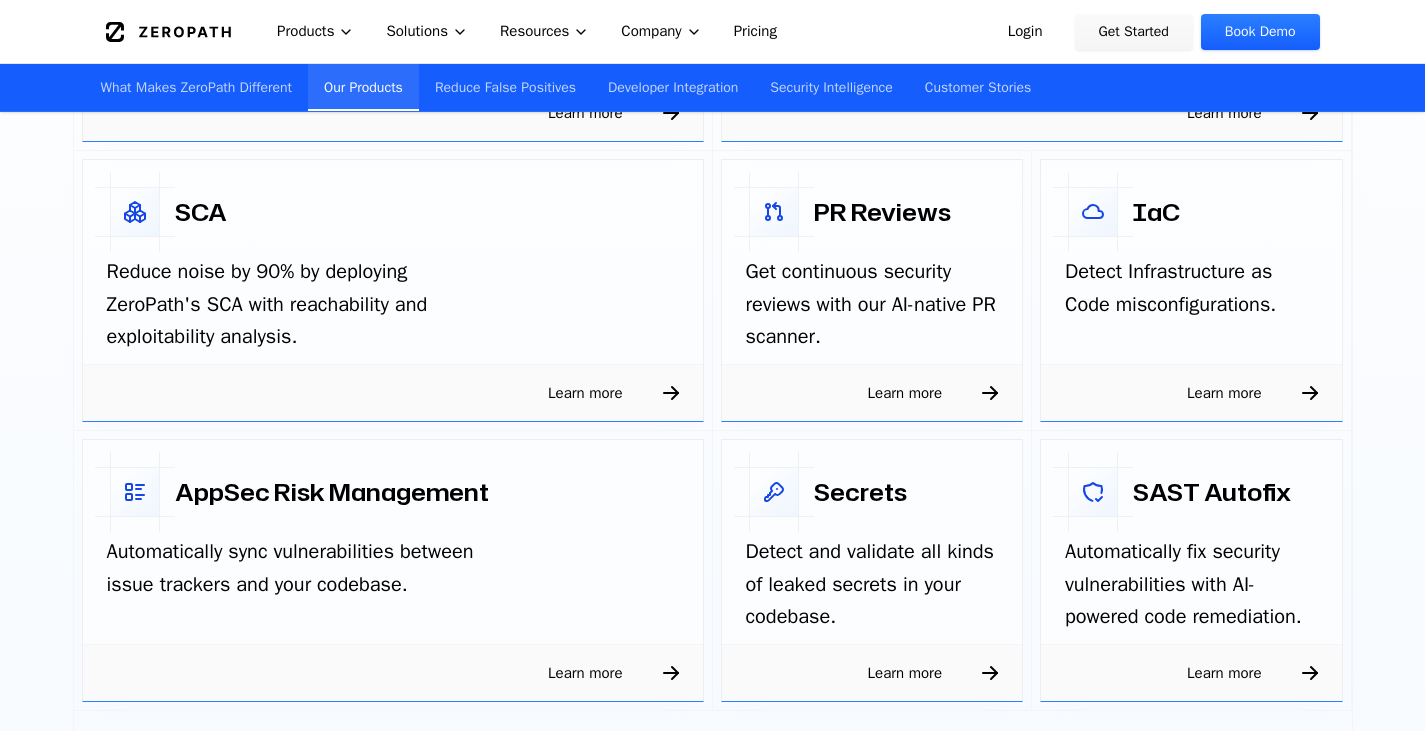scroll, scrollTop: 3202, scrollLeft: 0, axis: vertical 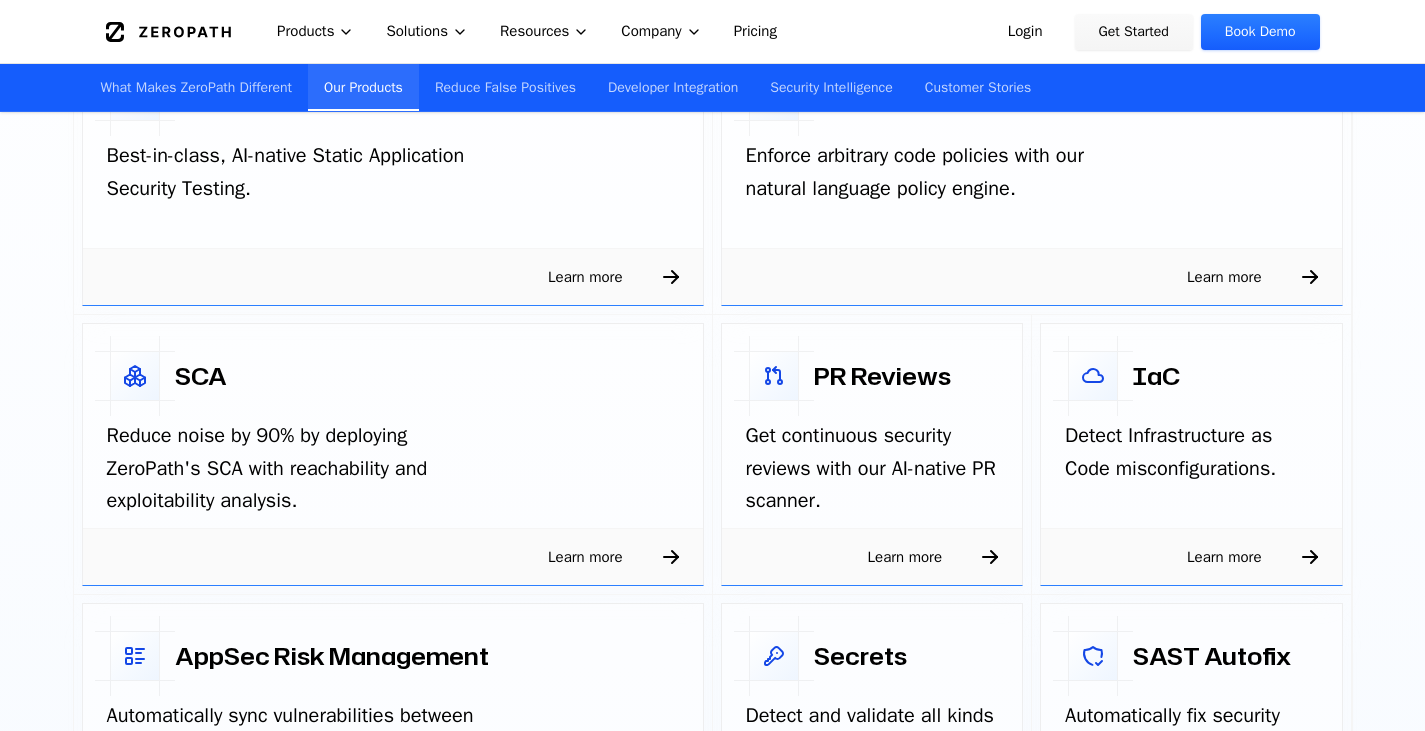 click on "Our products A best-in-class, complete, AI-native code security stack. SAST Best-in-class, AI-native Static Application Security Testing. Learn more Custom Code Policies Enforce arbitrary code policies with our natural language policy engine. Learn more SCA Reduce noise by 90% by deploying ZeroPath's SCA with reachability and exploitability analysis. Learn more PR Reviews Get continuous security reviews with our AI-native PR scanner. Learn more IaC Detect Infrastructure as Code misconfigurations. Learn more AppSec Risk Management Automatically sync vulnerabilities between issue trackers and your codebase. Learn more Secrets Detect and validate all kinds of leaked secrets in your codebase. Learn more SAST Autofix Automatically fix security vulnerabilities with AI-powered code remediation. Learn more" at bounding box center (712, 371) 